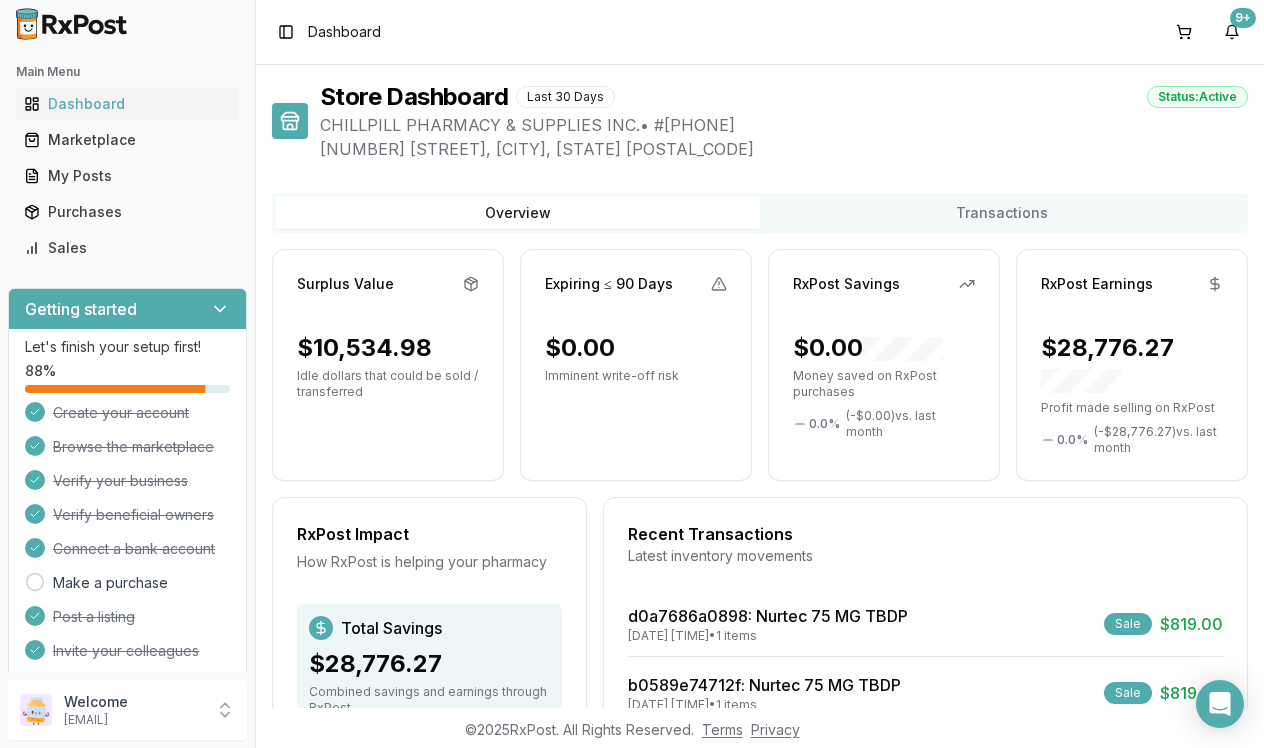 scroll, scrollTop: 0, scrollLeft: 0, axis: both 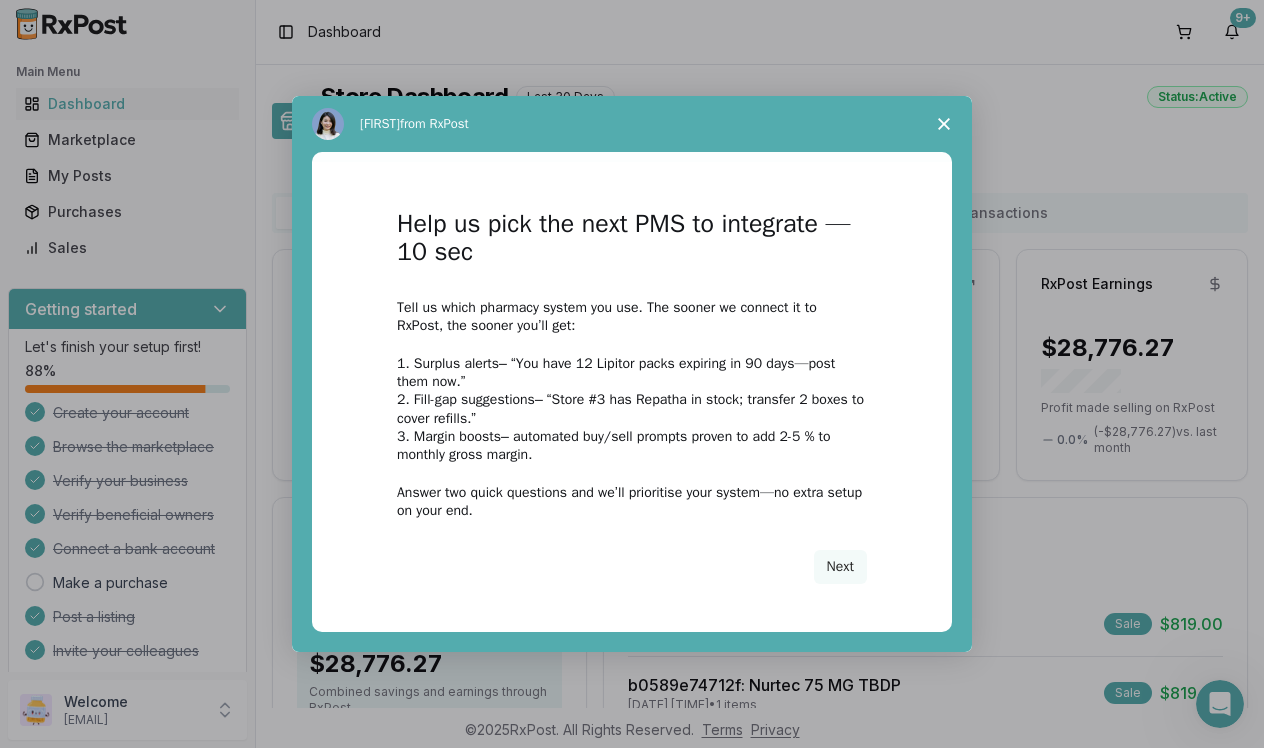 click 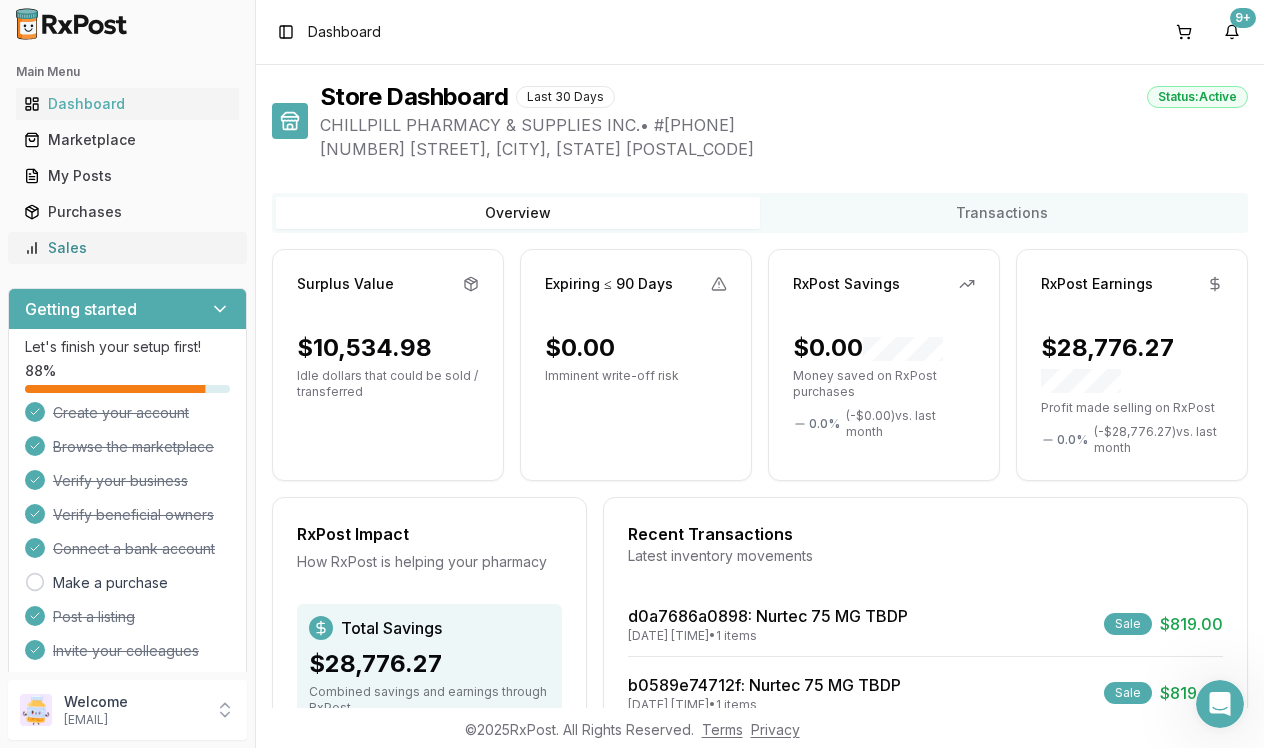 click on "Sales" at bounding box center (127, 248) 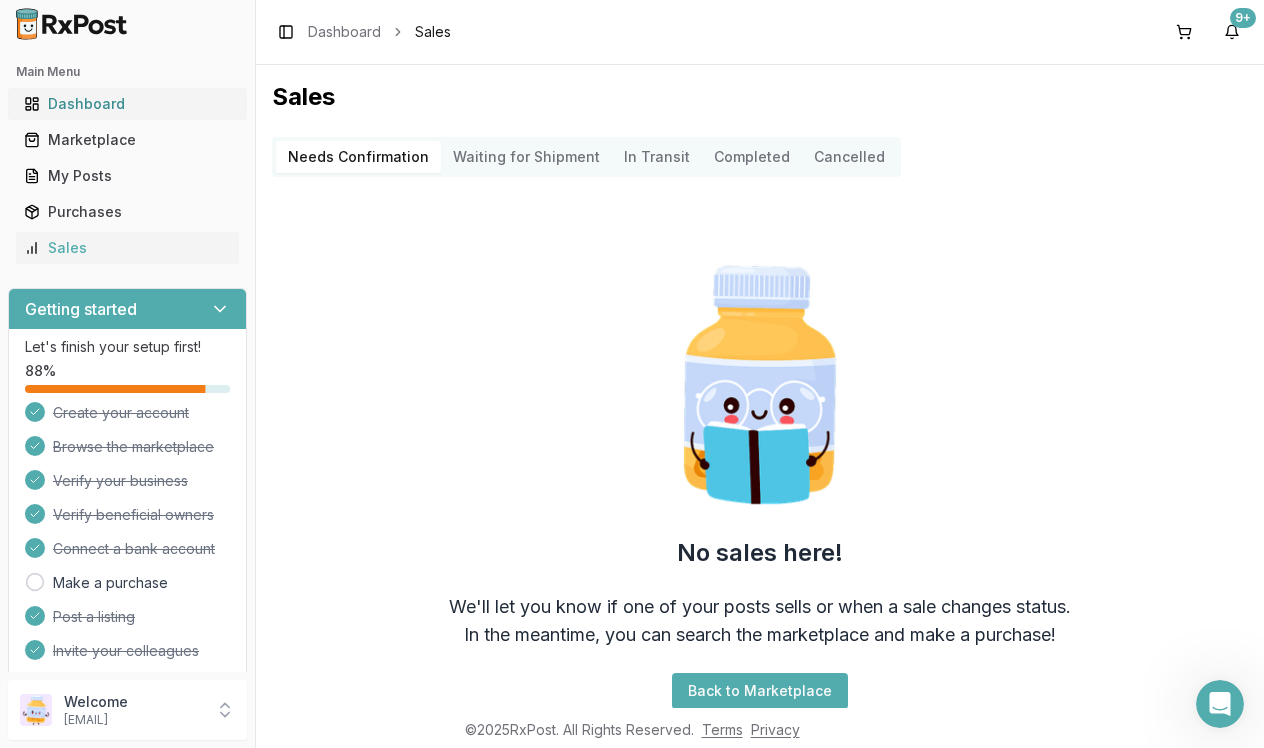 click on "Dashboard" at bounding box center (127, 104) 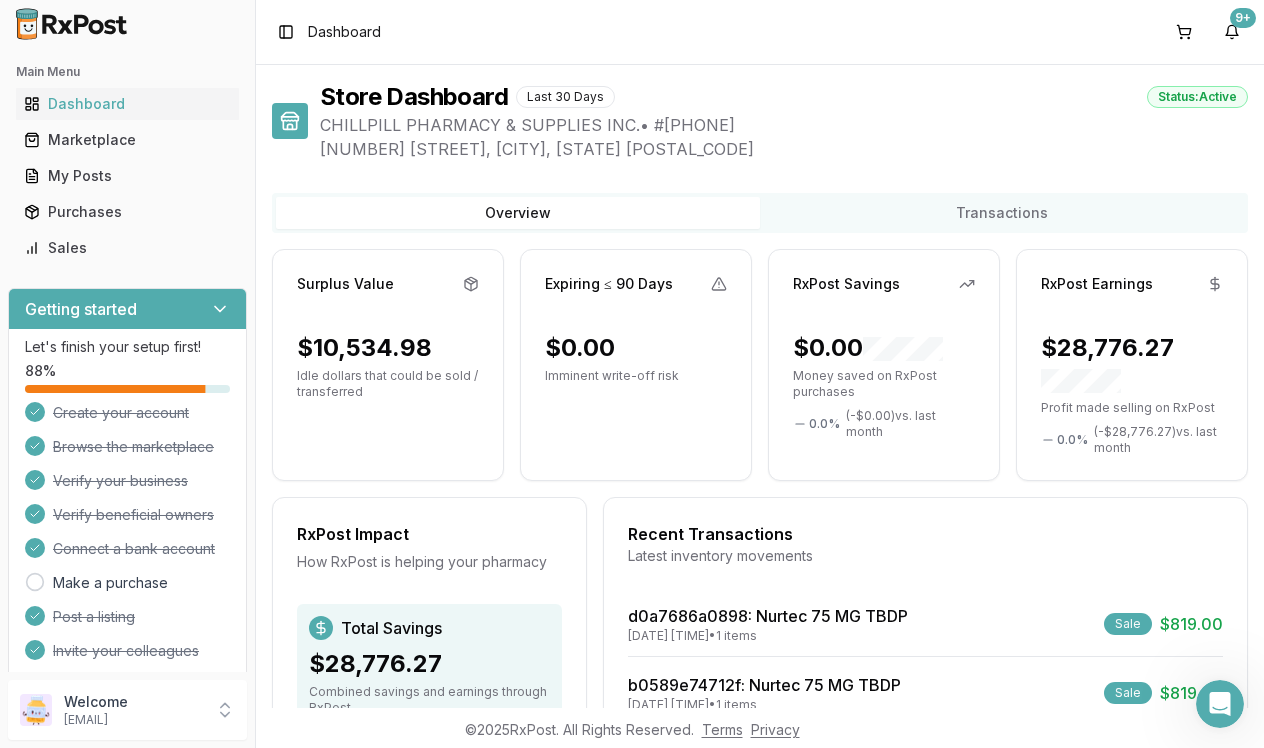 click on "Idle dollars that could be sold / transferred" at bounding box center [388, 384] 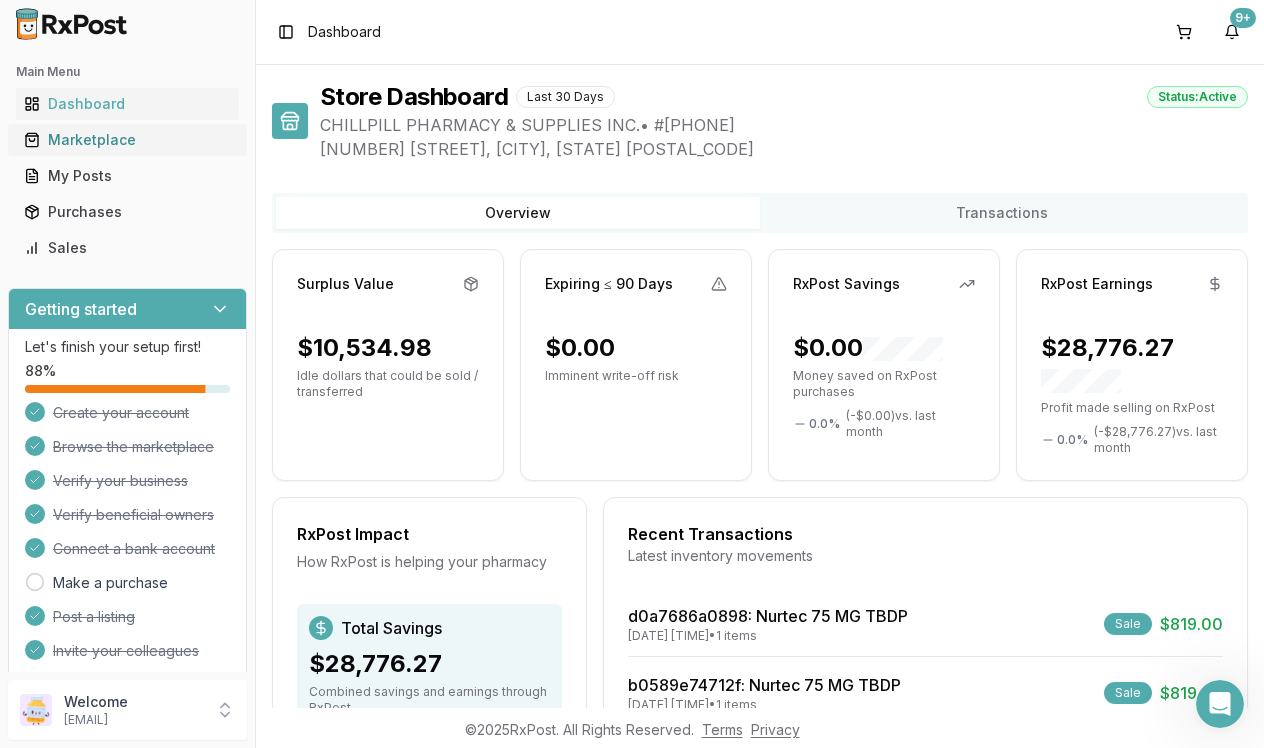 click on "Marketplace" at bounding box center [127, 140] 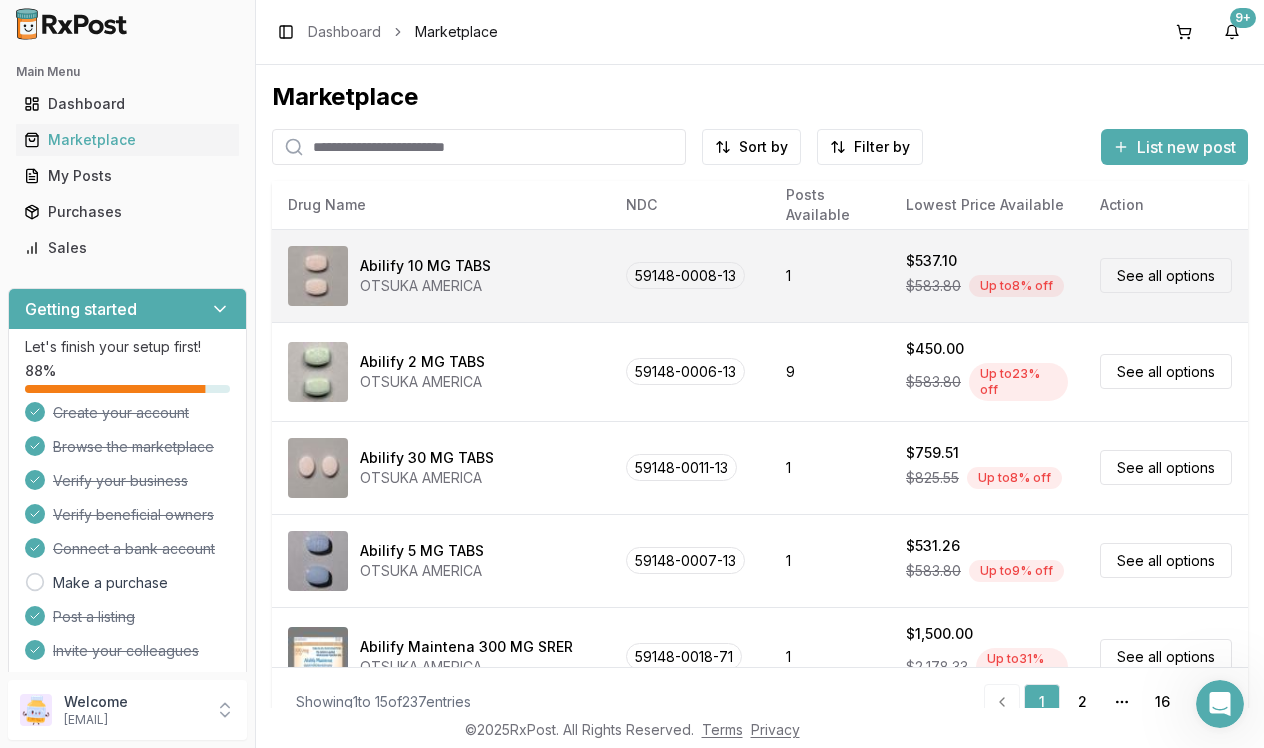 click on "See all options" at bounding box center [1166, 275] 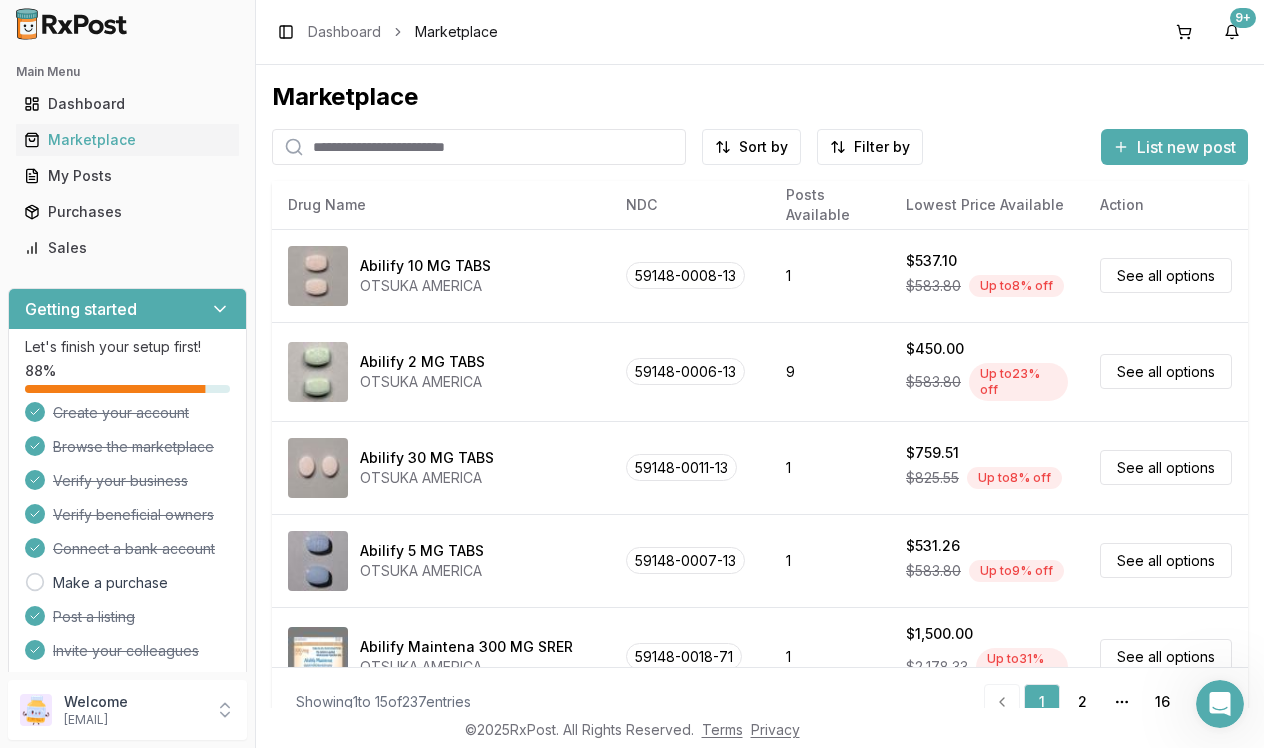 scroll, scrollTop: 0, scrollLeft: 0, axis: both 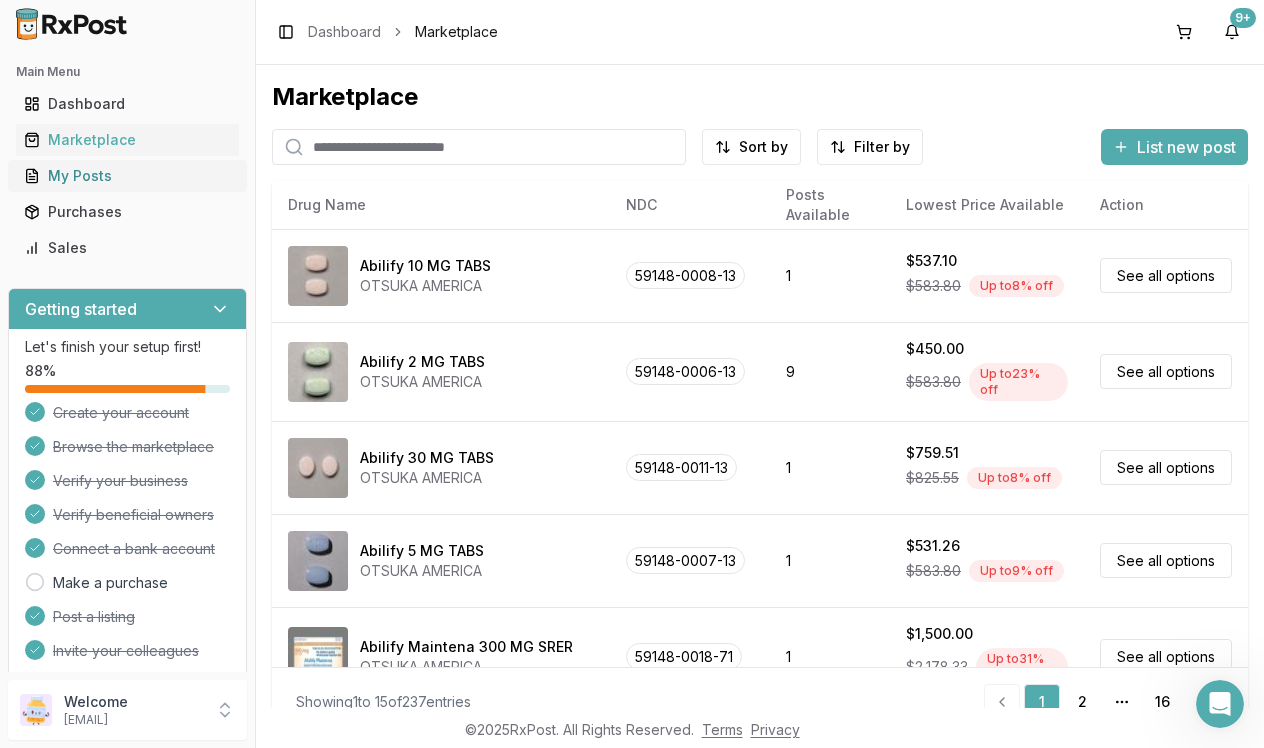 click on "My Posts" at bounding box center (127, 176) 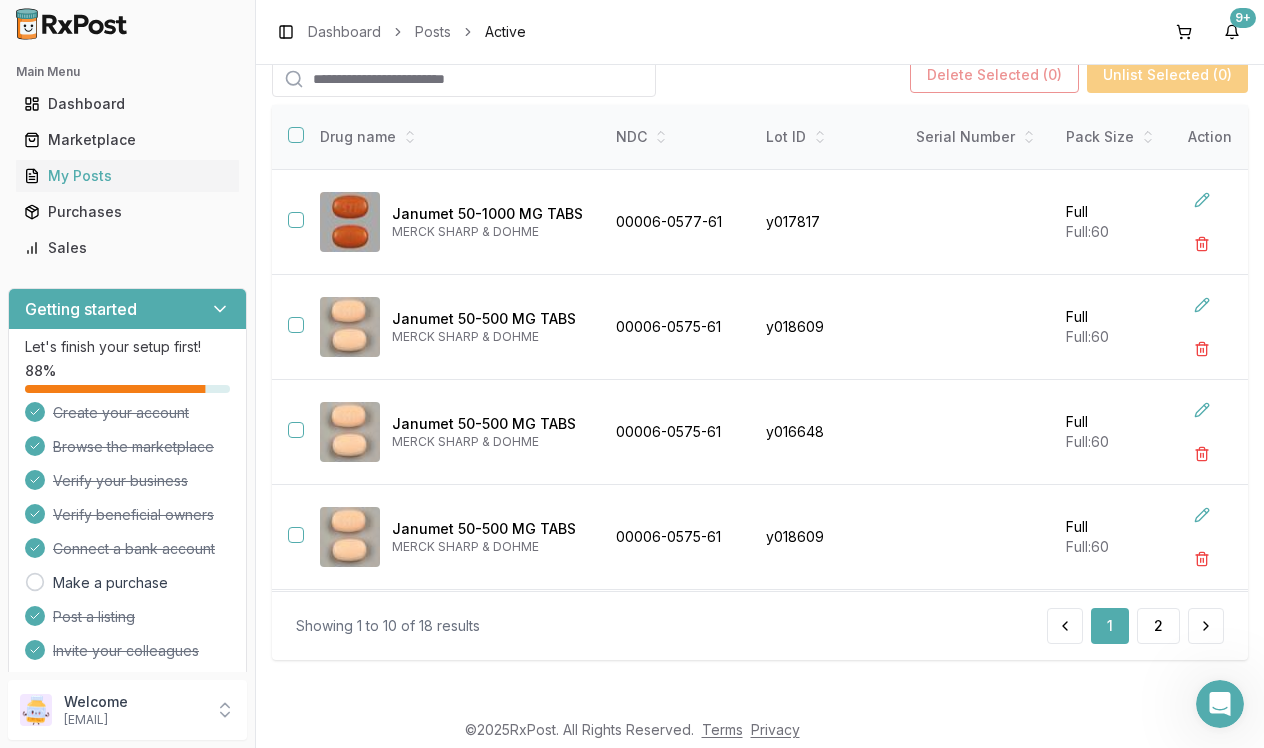 scroll, scrollTop: 198, scrollLeft: 0, axis: vertical 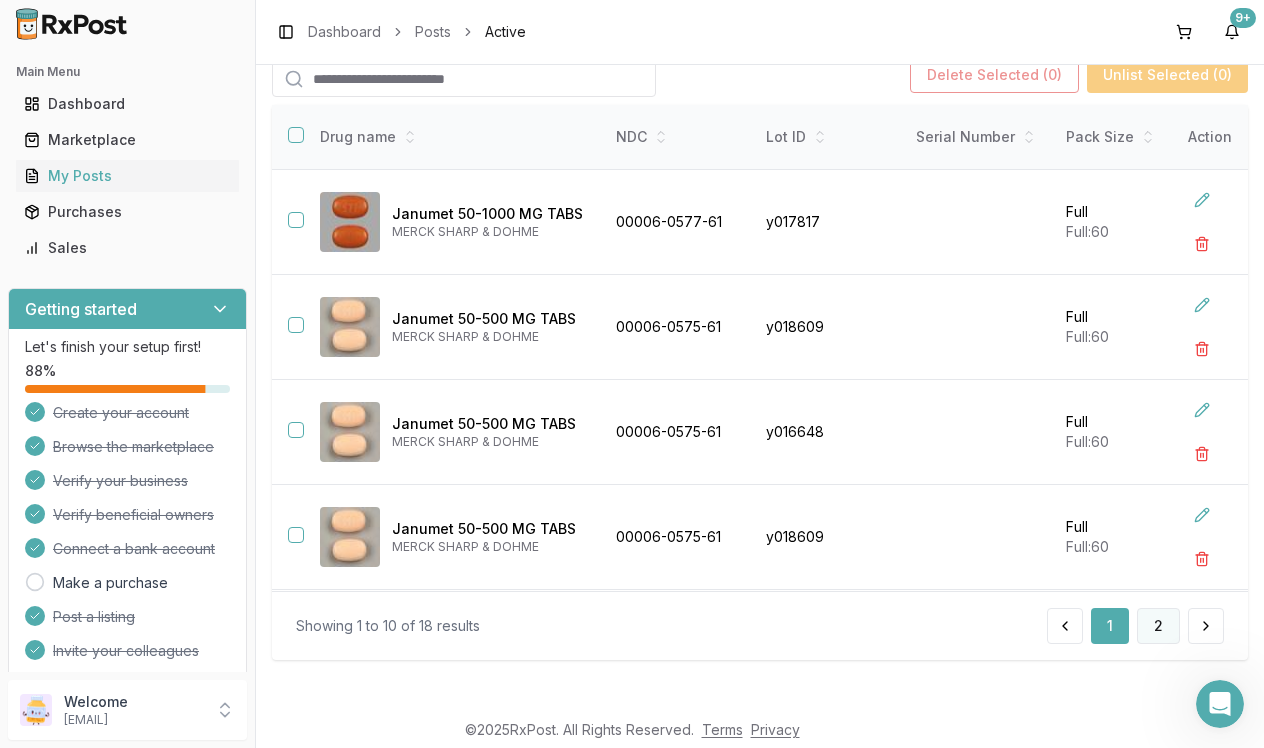 click on "2" at bounding box center [1158, 626] 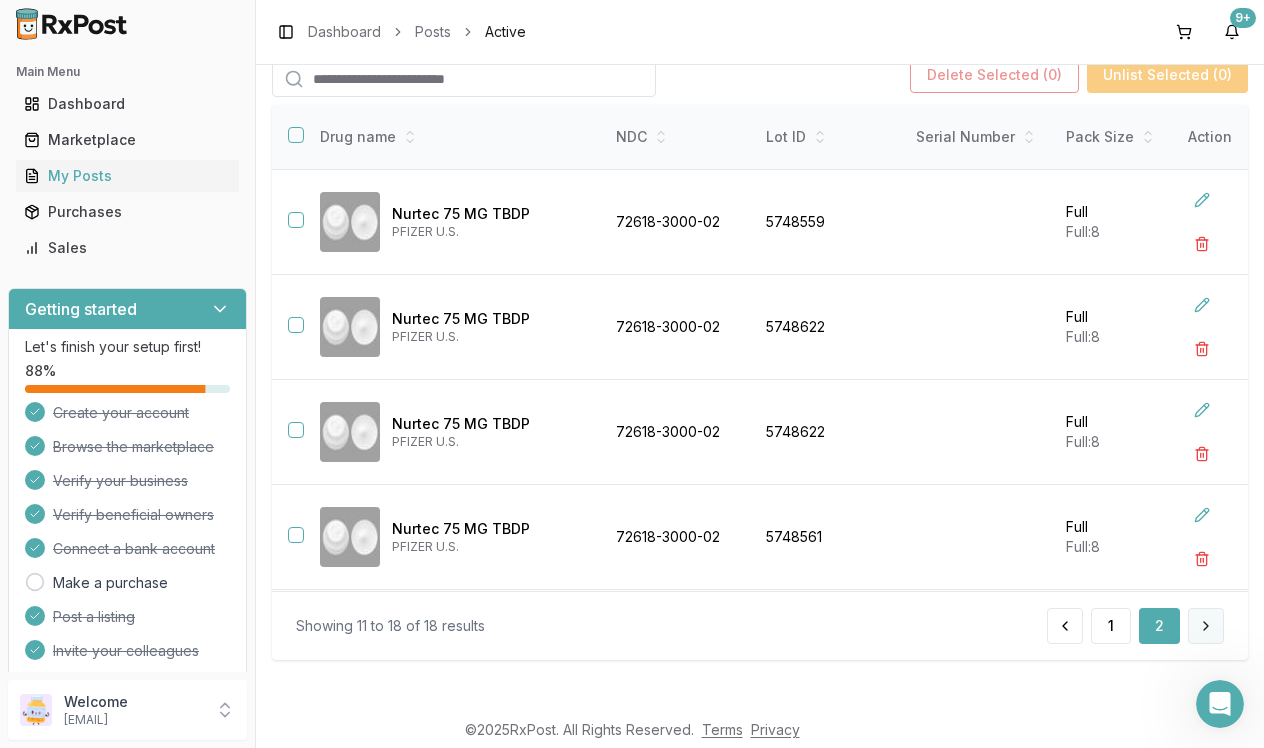 click at bounding box center (1206, 626) 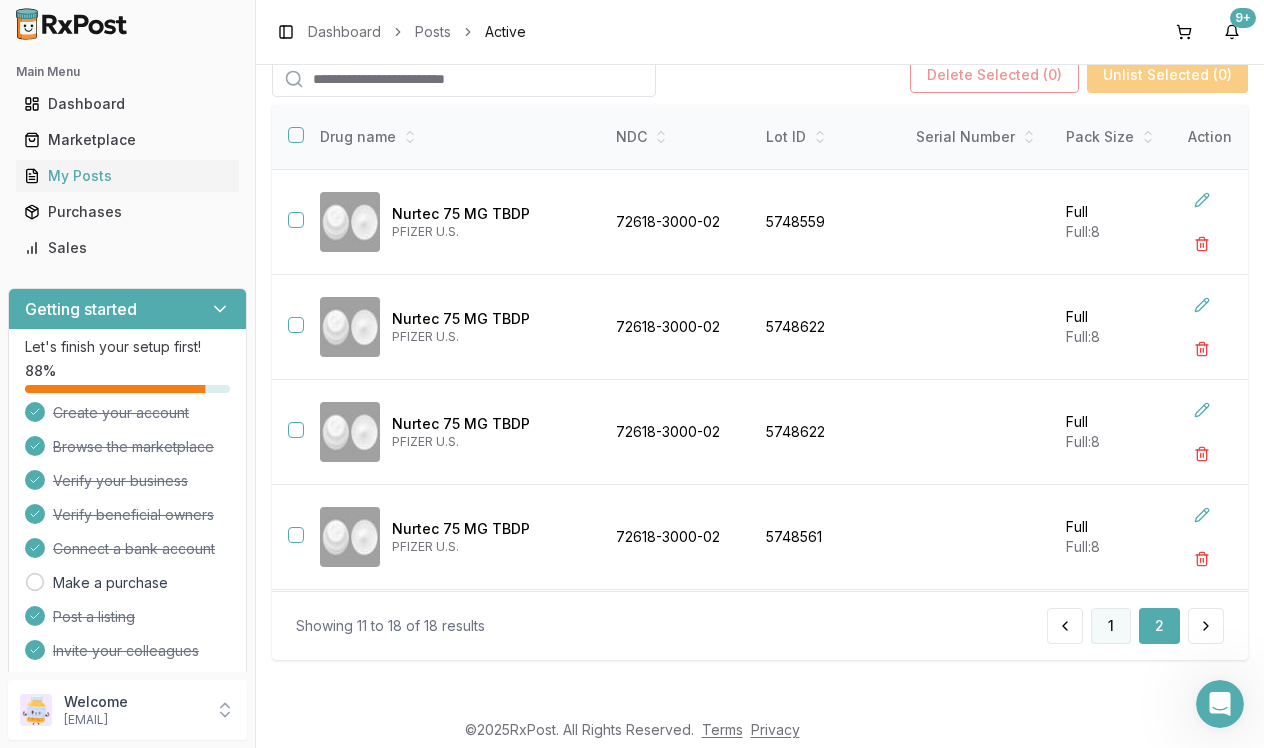 click on "1" at bounding box center (1111, 626) 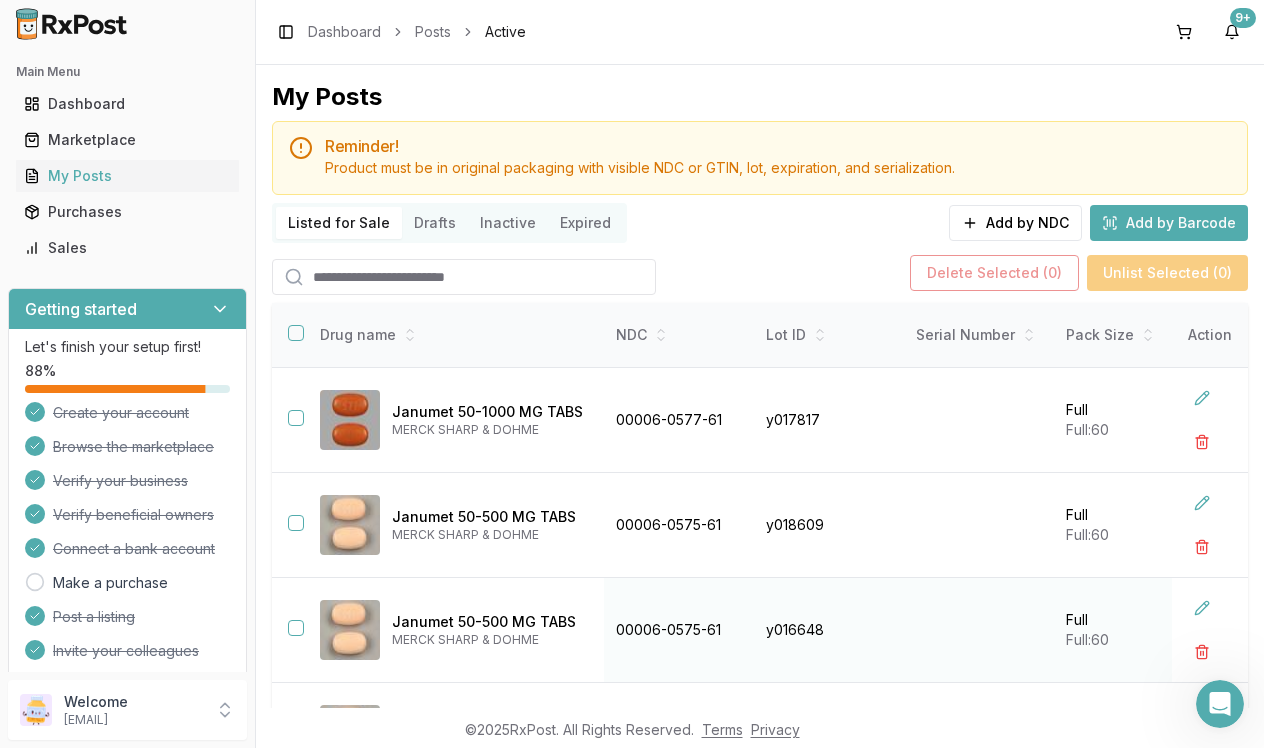 scroll, scrollTop: 0, scrollLeft: 0, axis: both 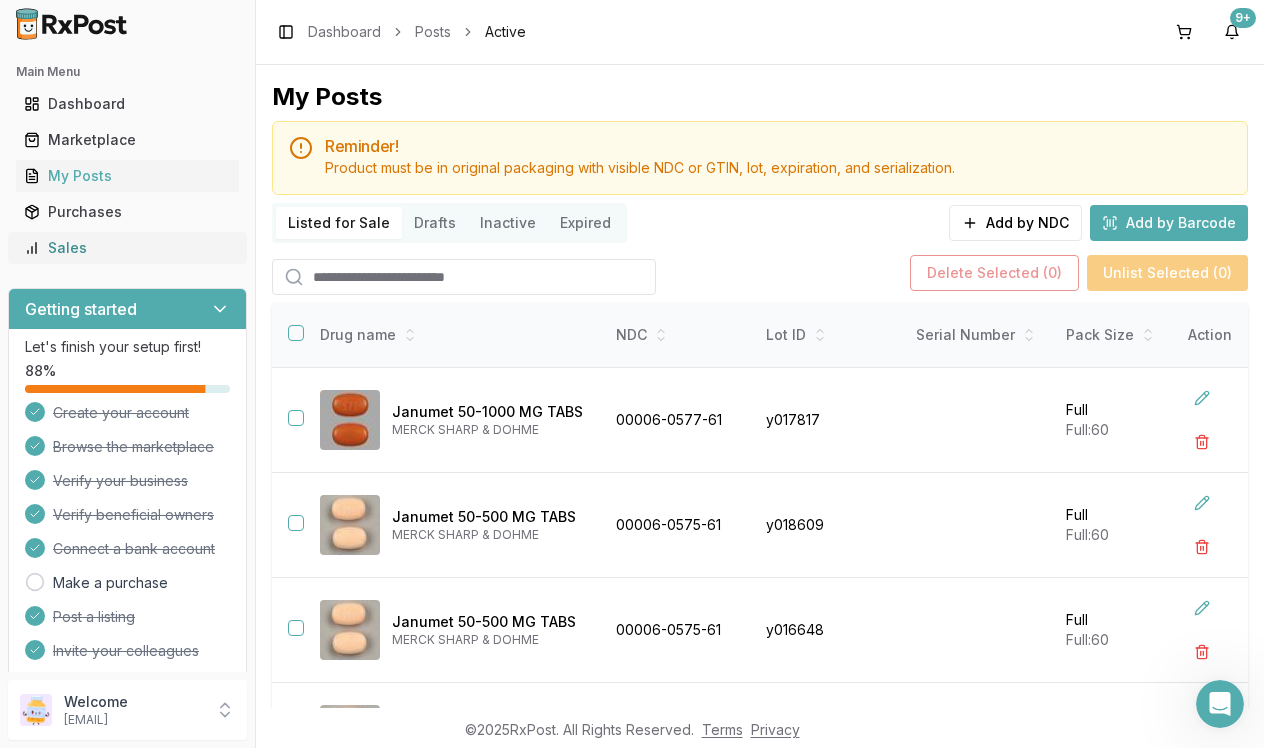 click on "Sales" at bounding box center (127, 248) 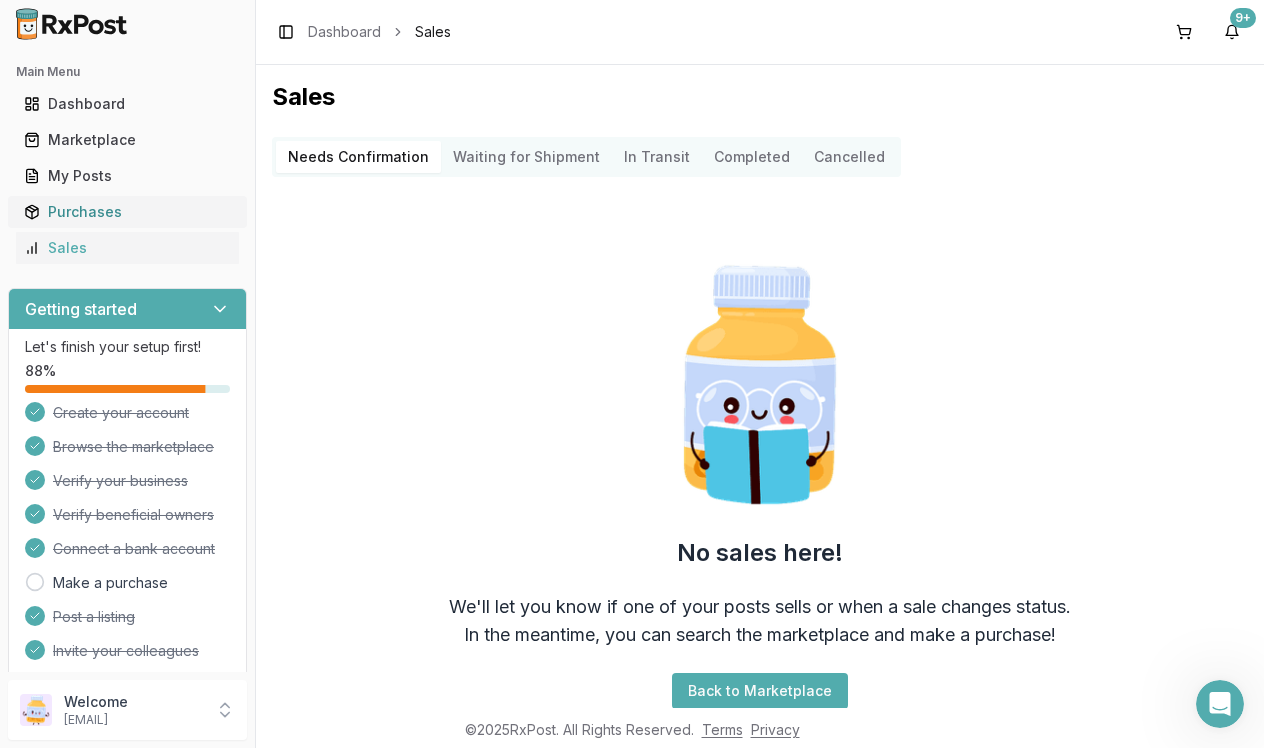 click on "Purchases" at bounding box center [127, 212] 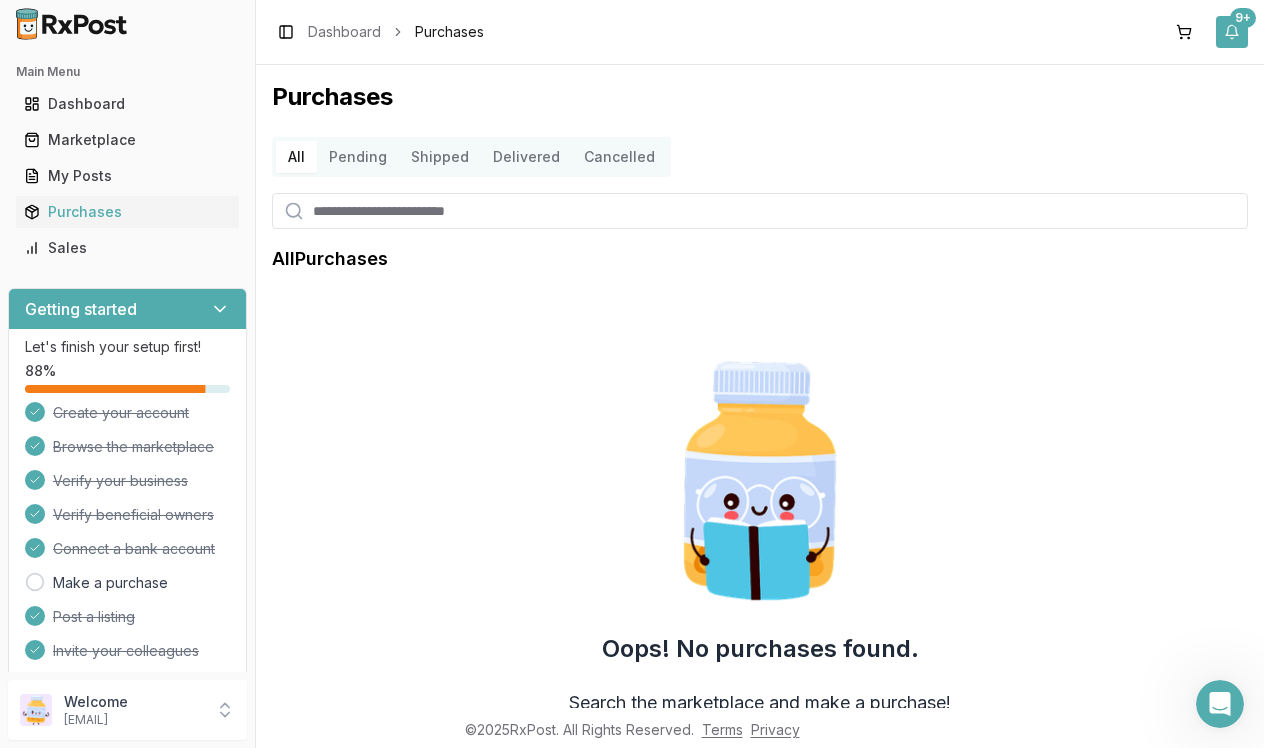 click on "9+" at bounding box center [1243, 18] 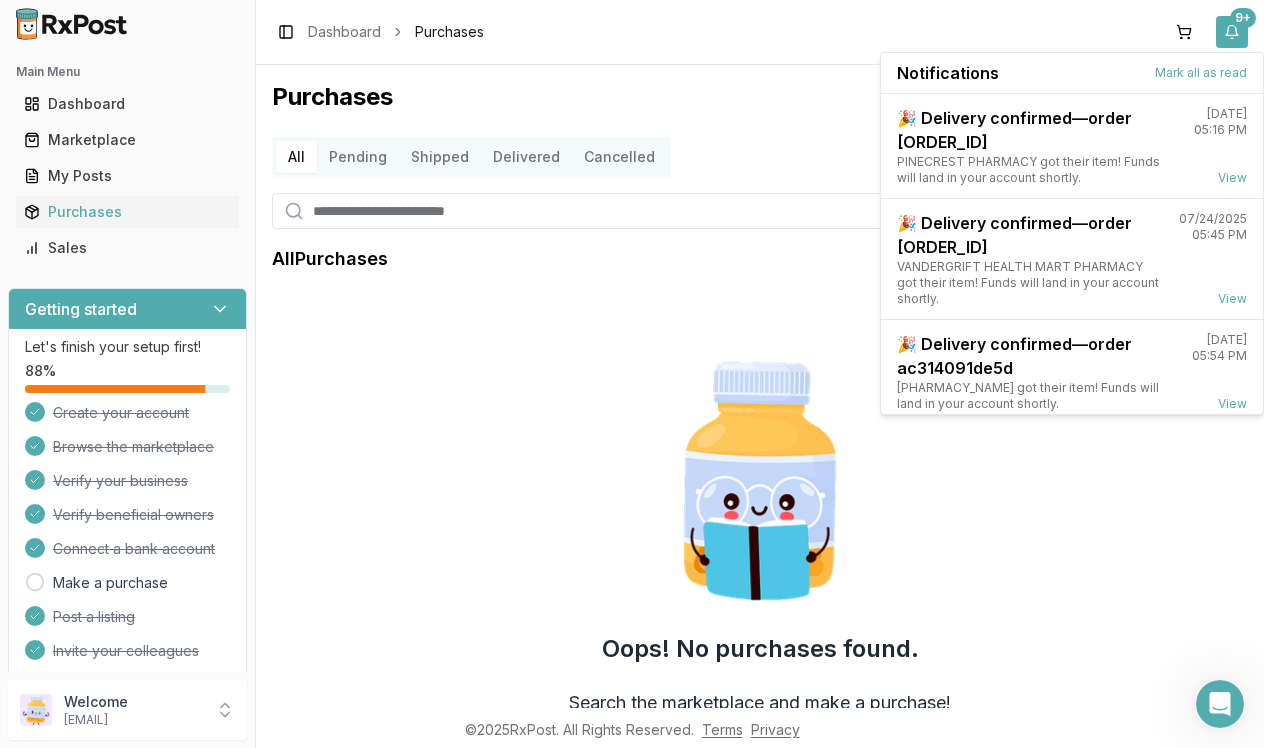 click on "9+" at bounding box center (1243, 18) 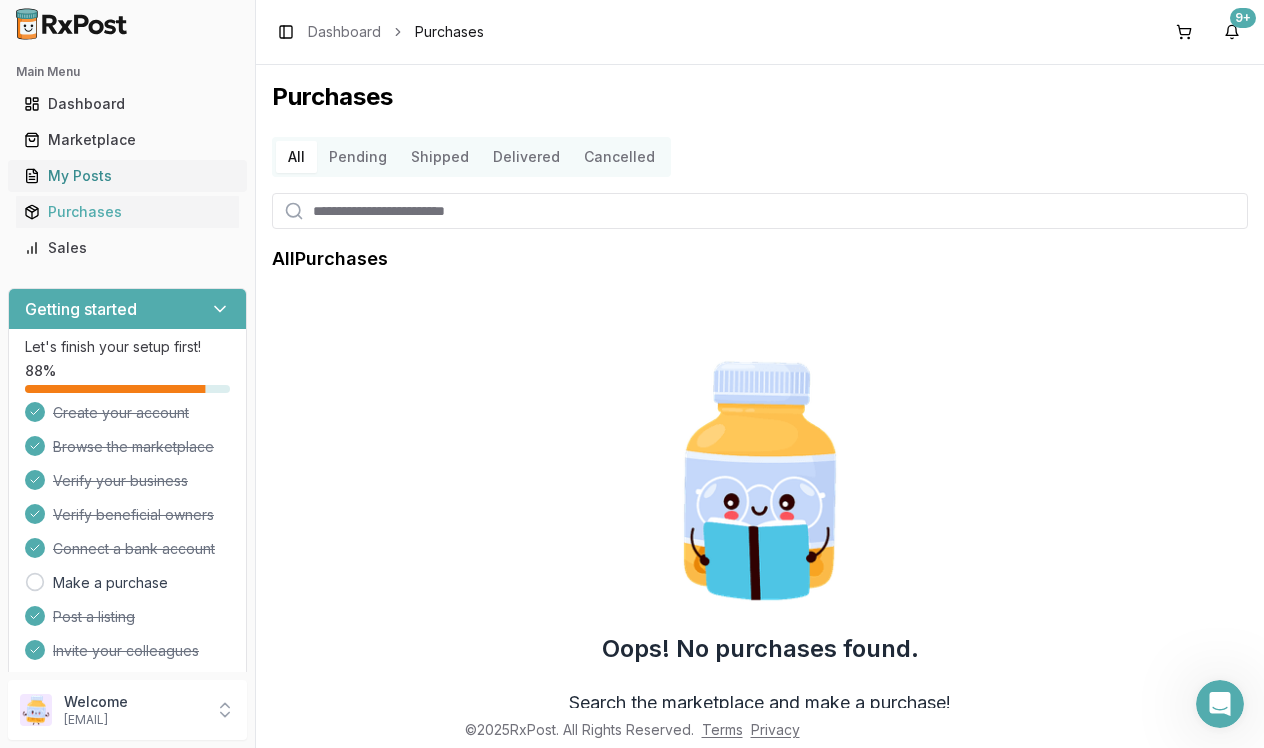 click on "My Posts" at bounding box center [127, 176] 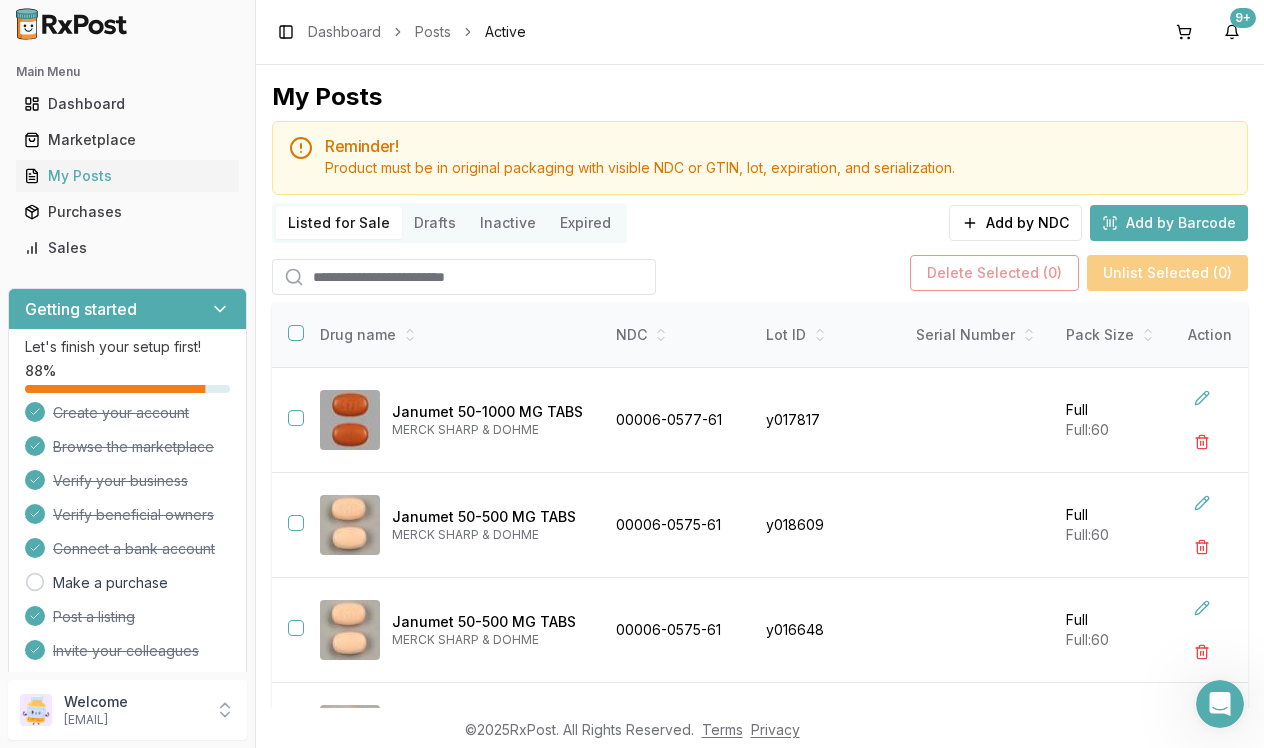 click on "Listed for Sale" at bounding box center (339, 223) 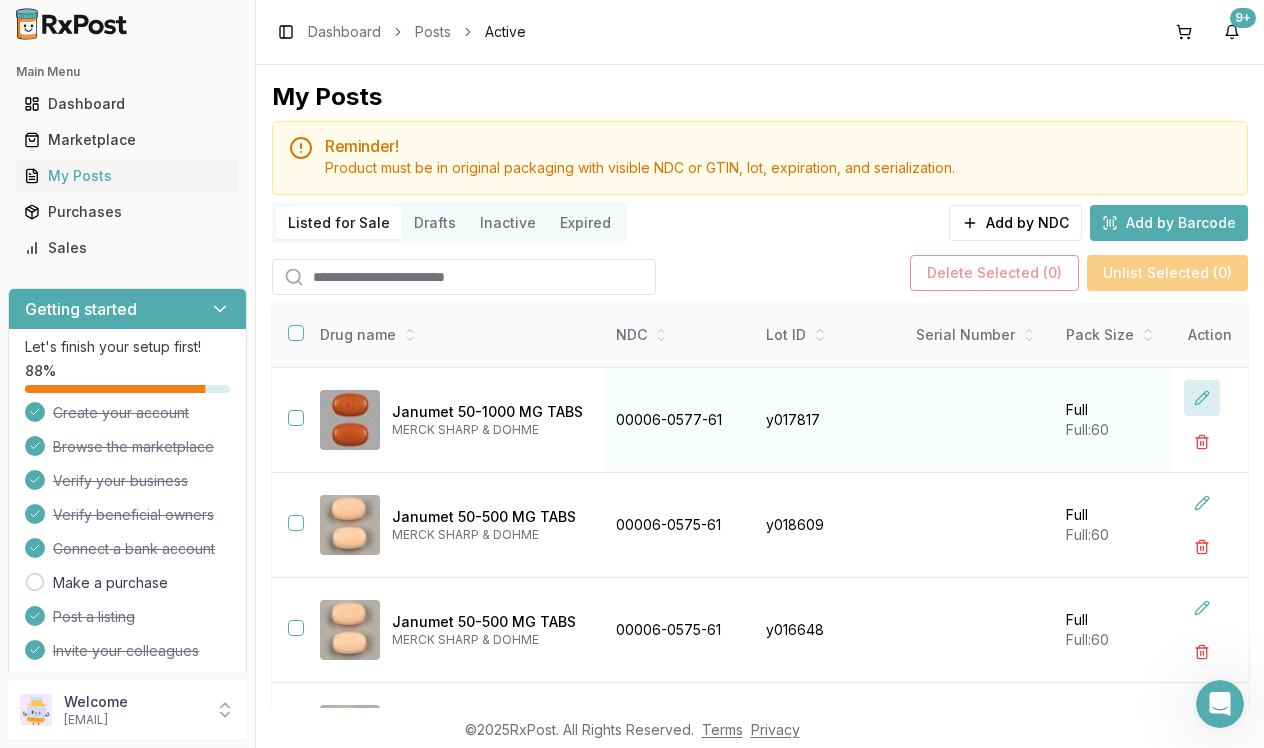 click at bounding box center (1202, 398) 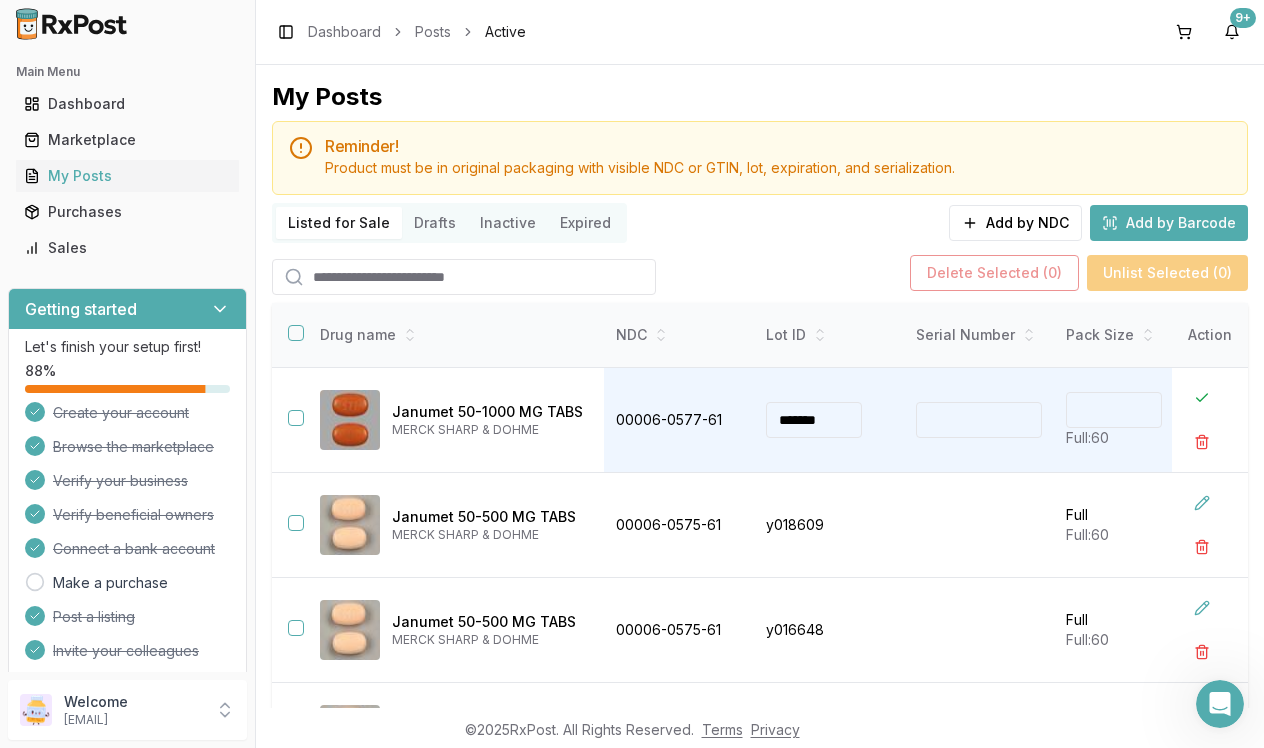 click at bounding box center (1202, 398) 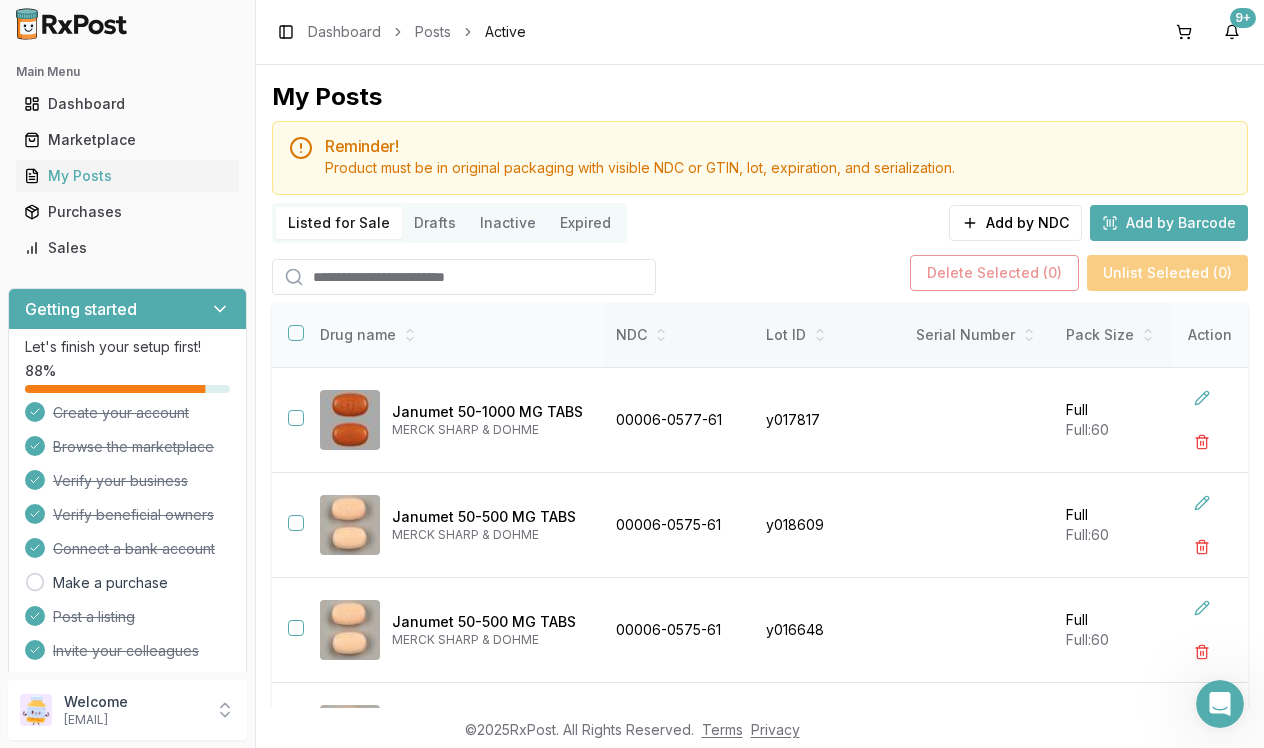 click at bounding box center [296, 333] 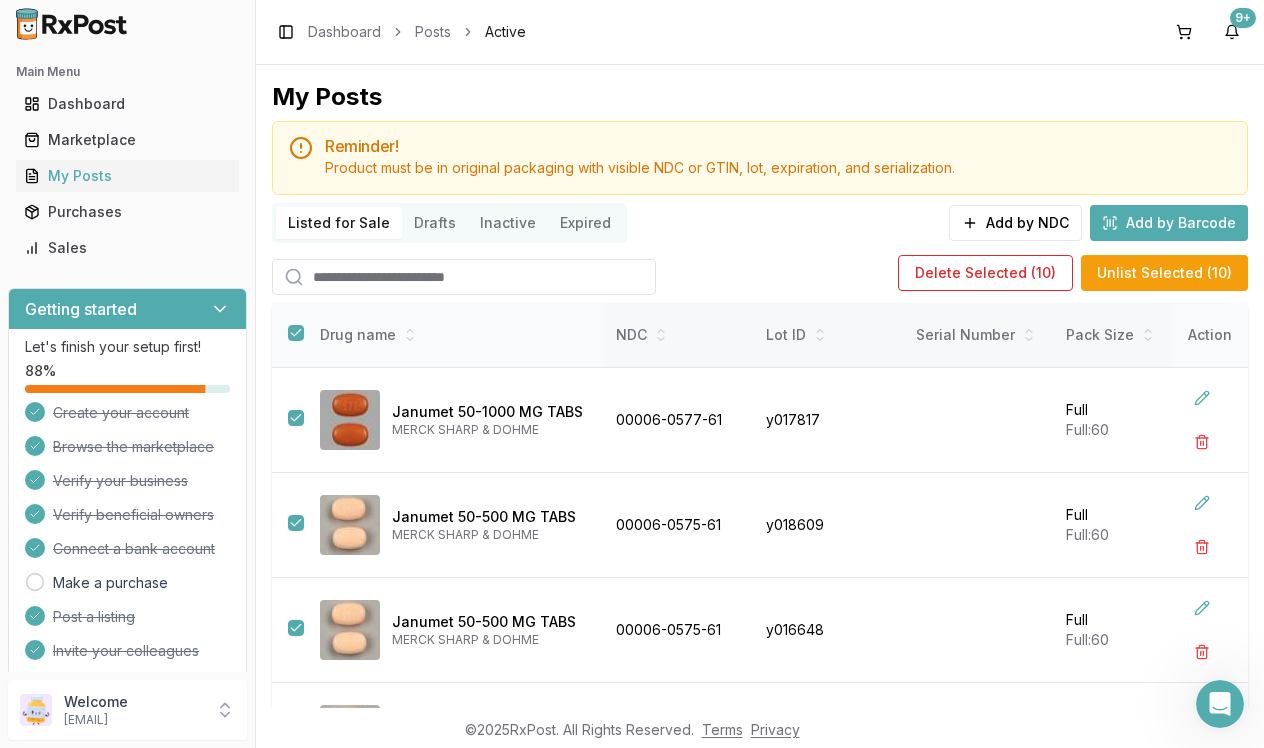 click at bounding box center [296, 333] 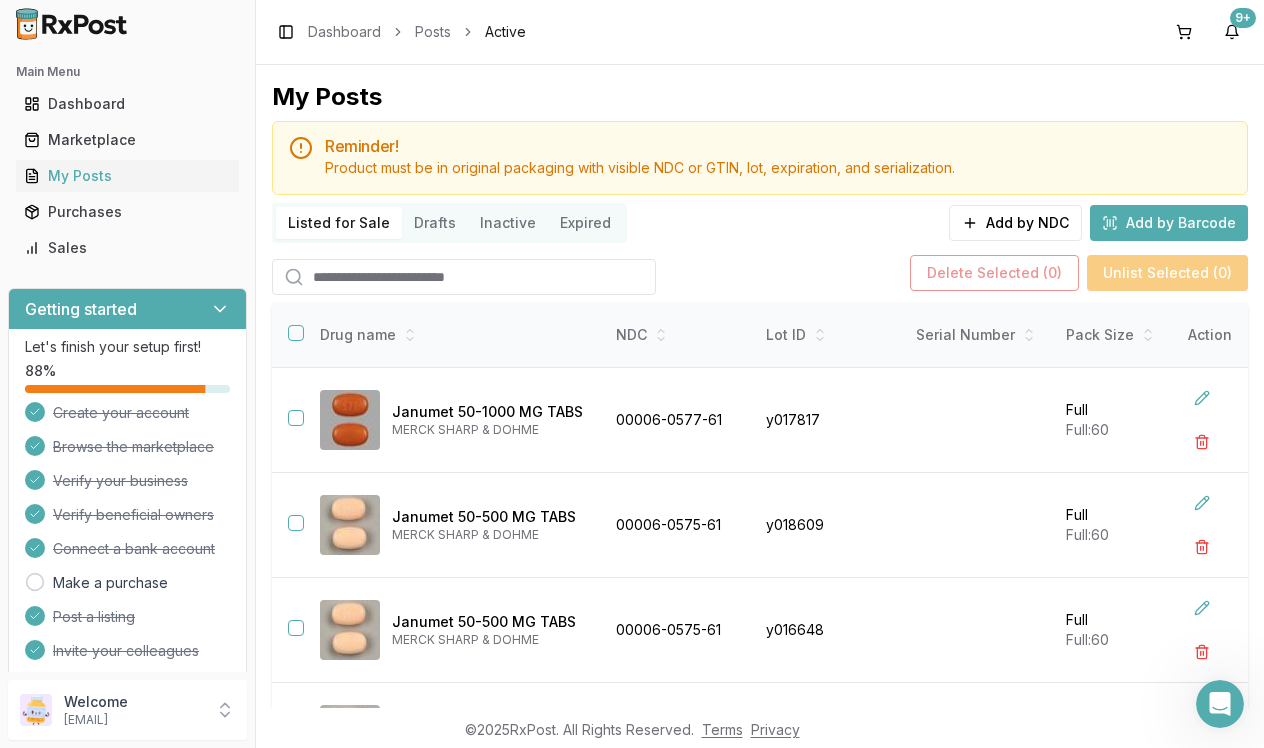click on "Active" at bounding box center [505, 32] 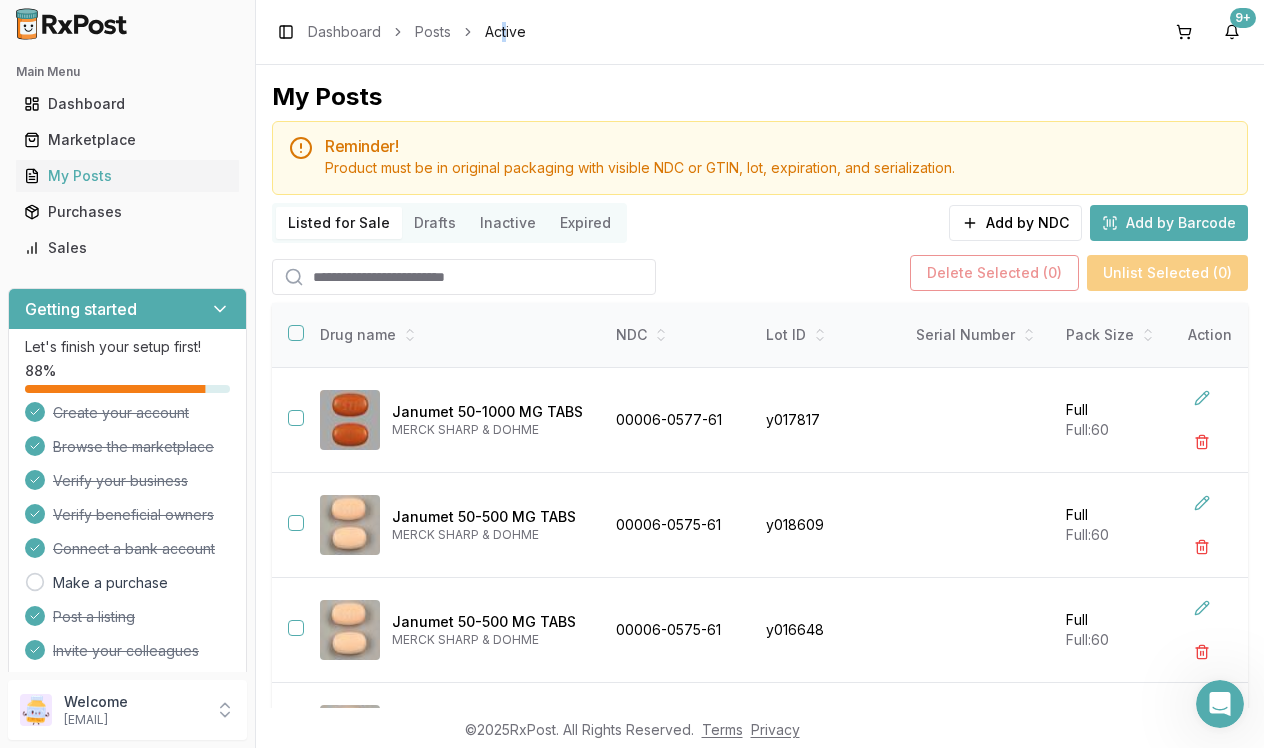 click on "Active" at bounding box center (505, 32) 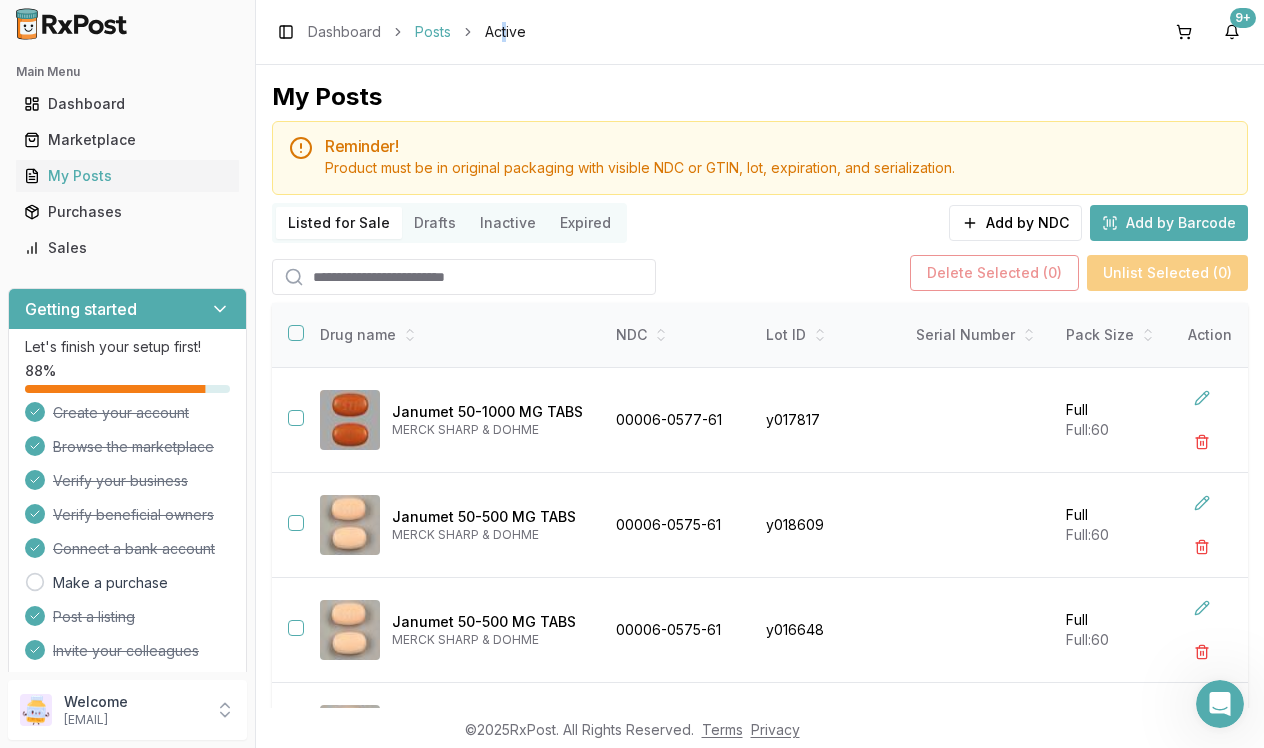 click on "Posts" at bounding box center [433, 32] 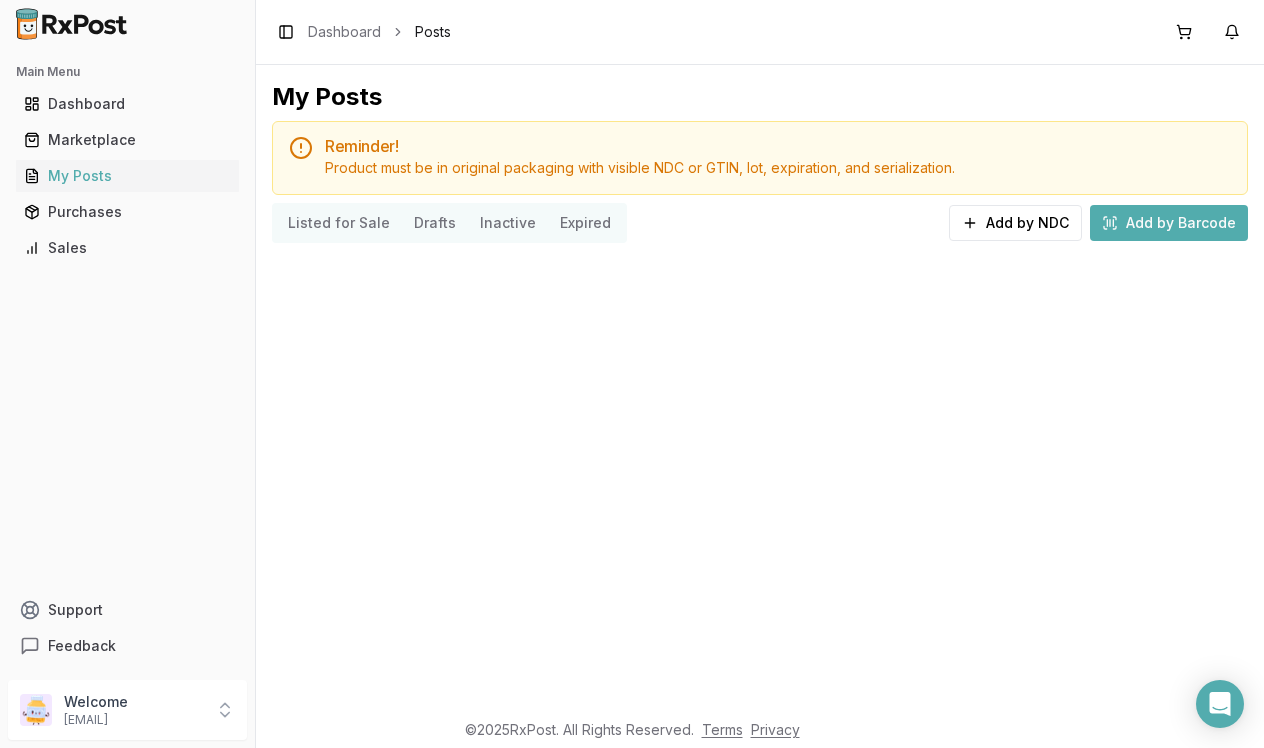 scroll, scrollTop: 0, scrollLeft: 0, axis: both 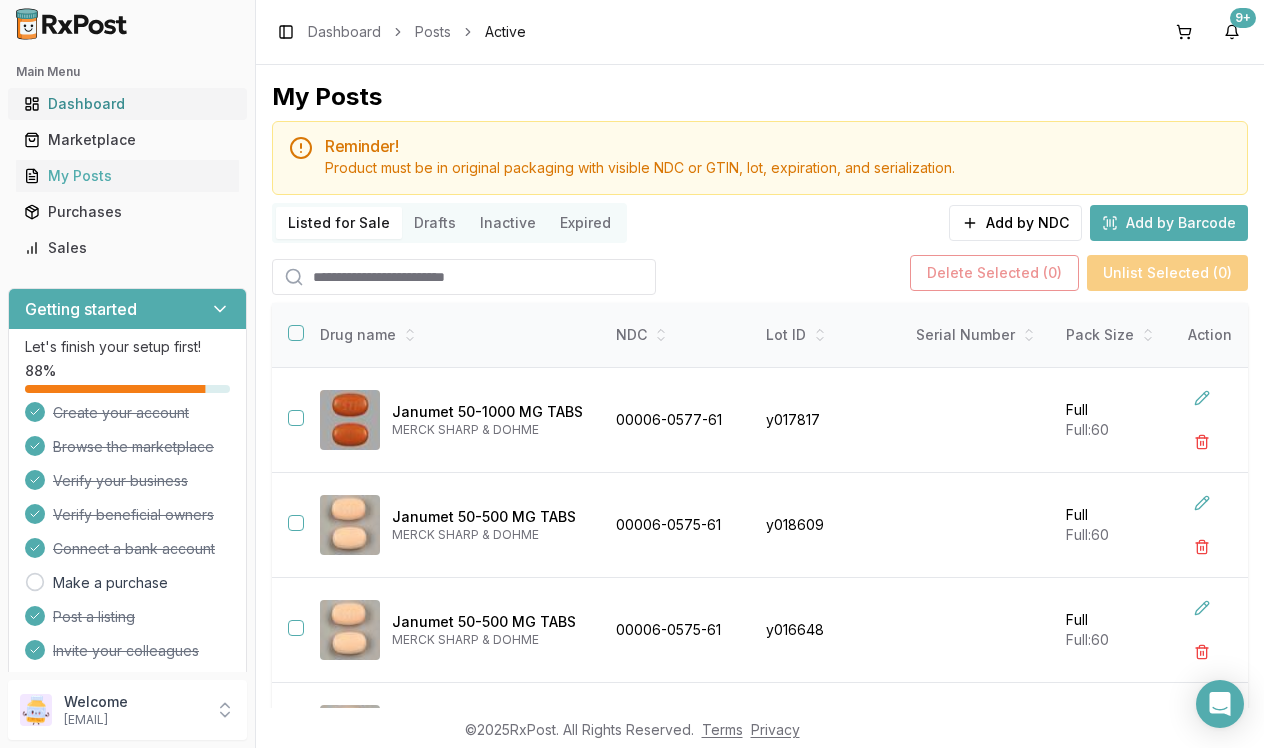 click on "Dashboard" at bounding box center [127, 104] 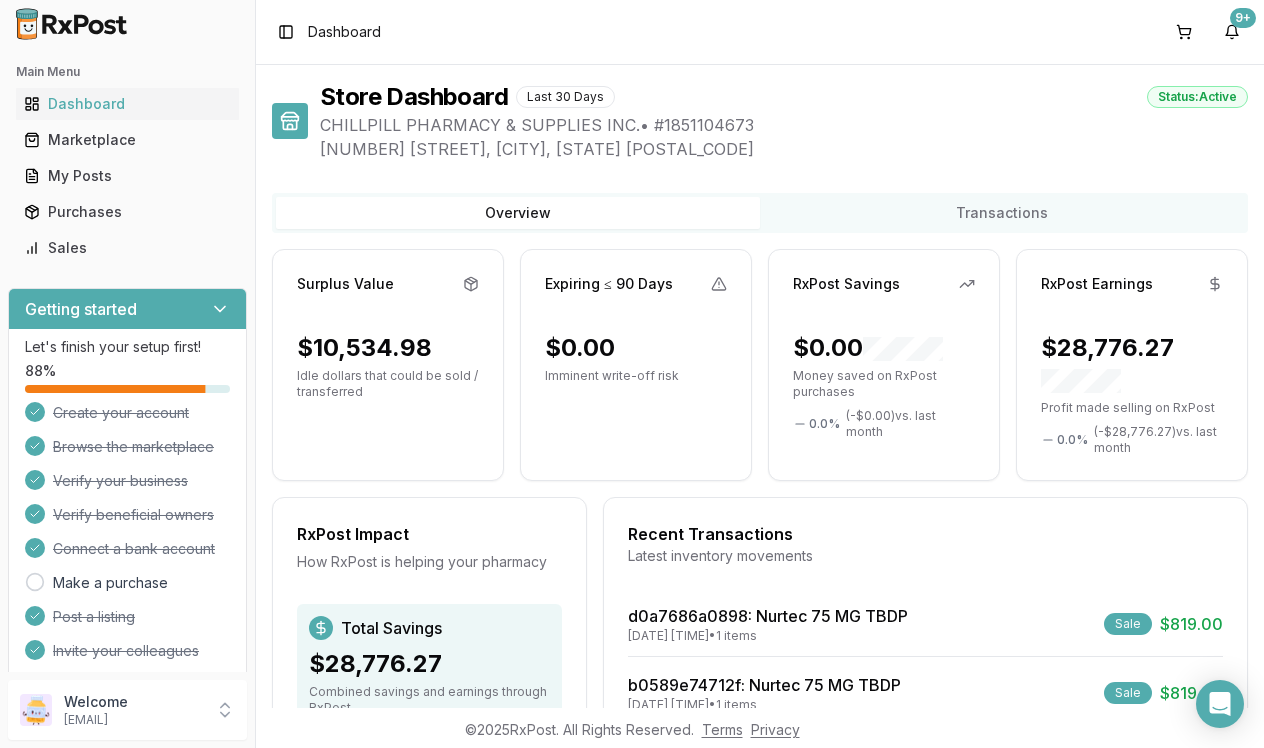 scroll, scrollTop: 0, scrollLeft: 0, axis: both 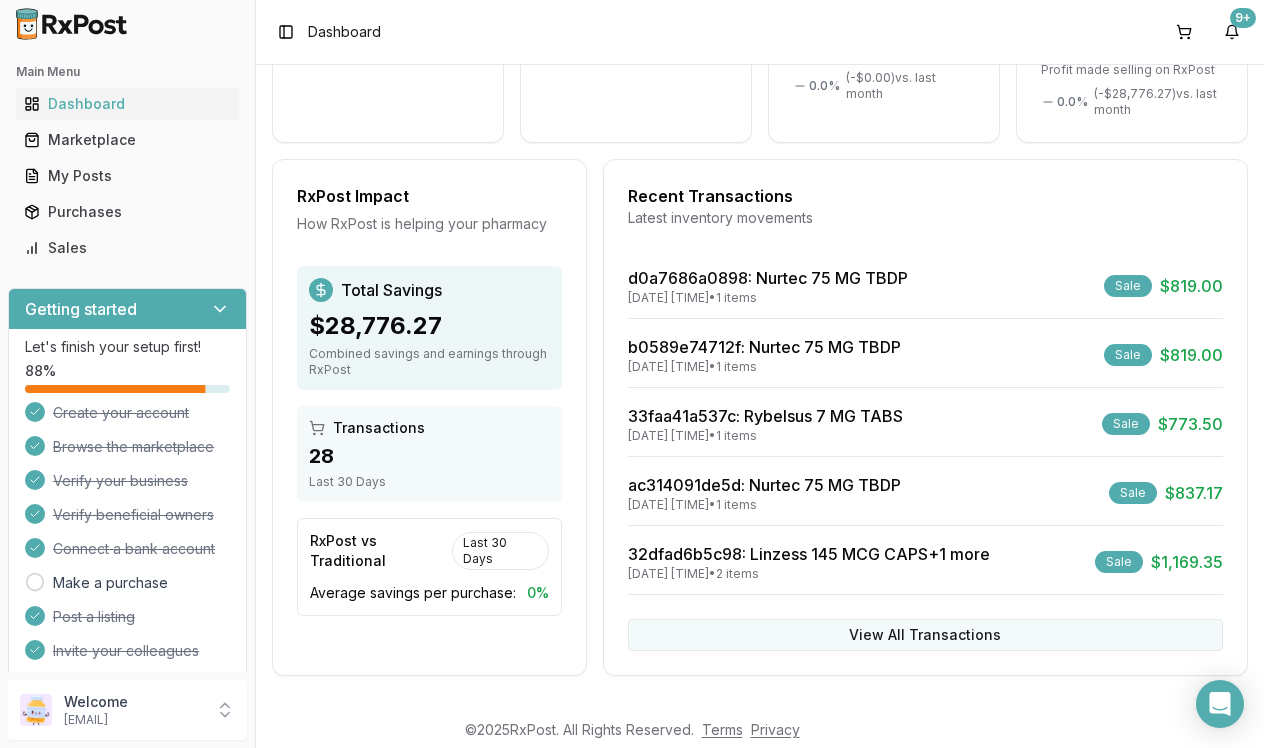 click on "View All Transactions" at bounding box center (925, 635) 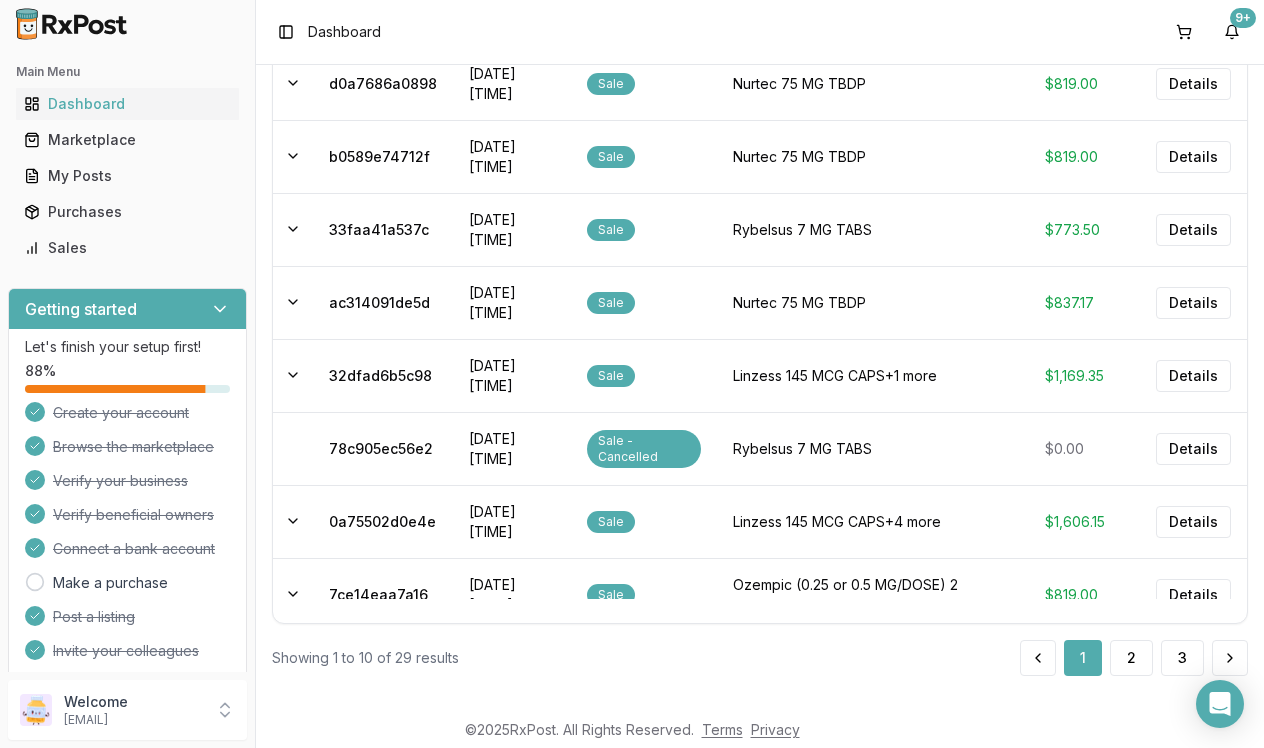 scroll, scrollTop: 343, scrollLeft: 0, axis: vertical 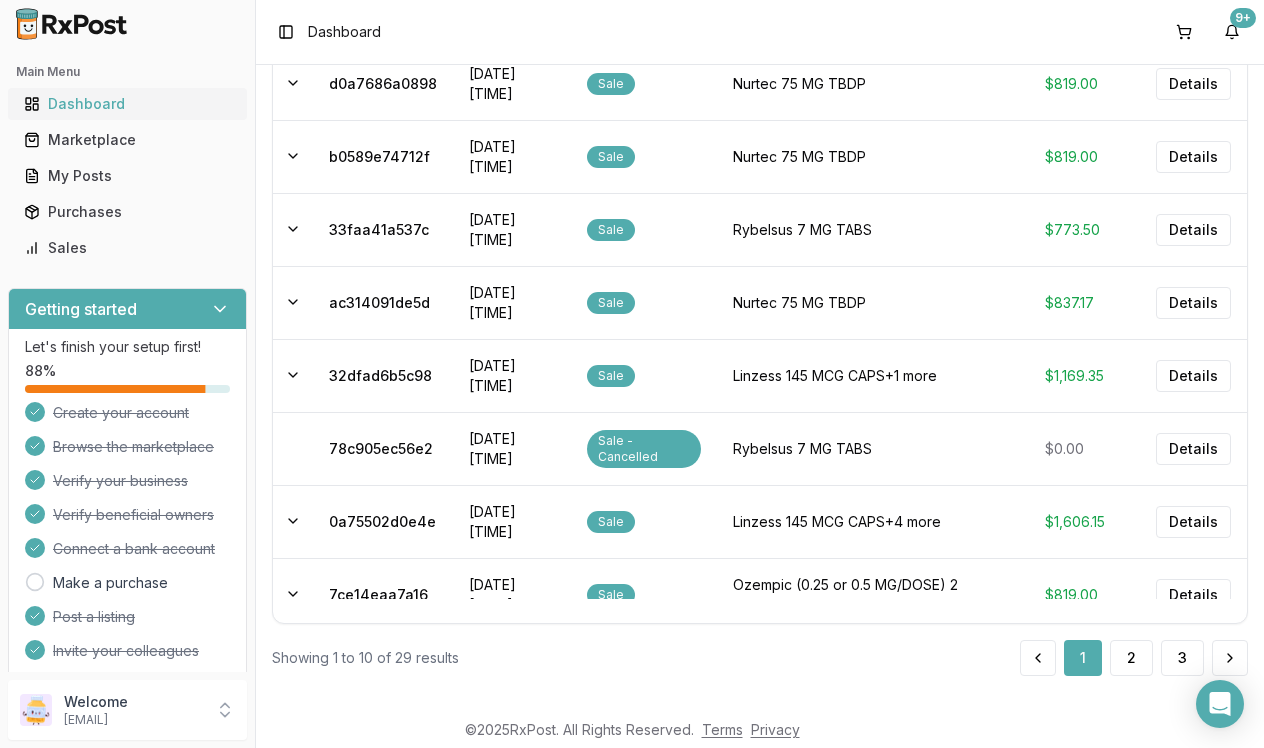 click on "Dashboard" at bounding box center [127, 104] 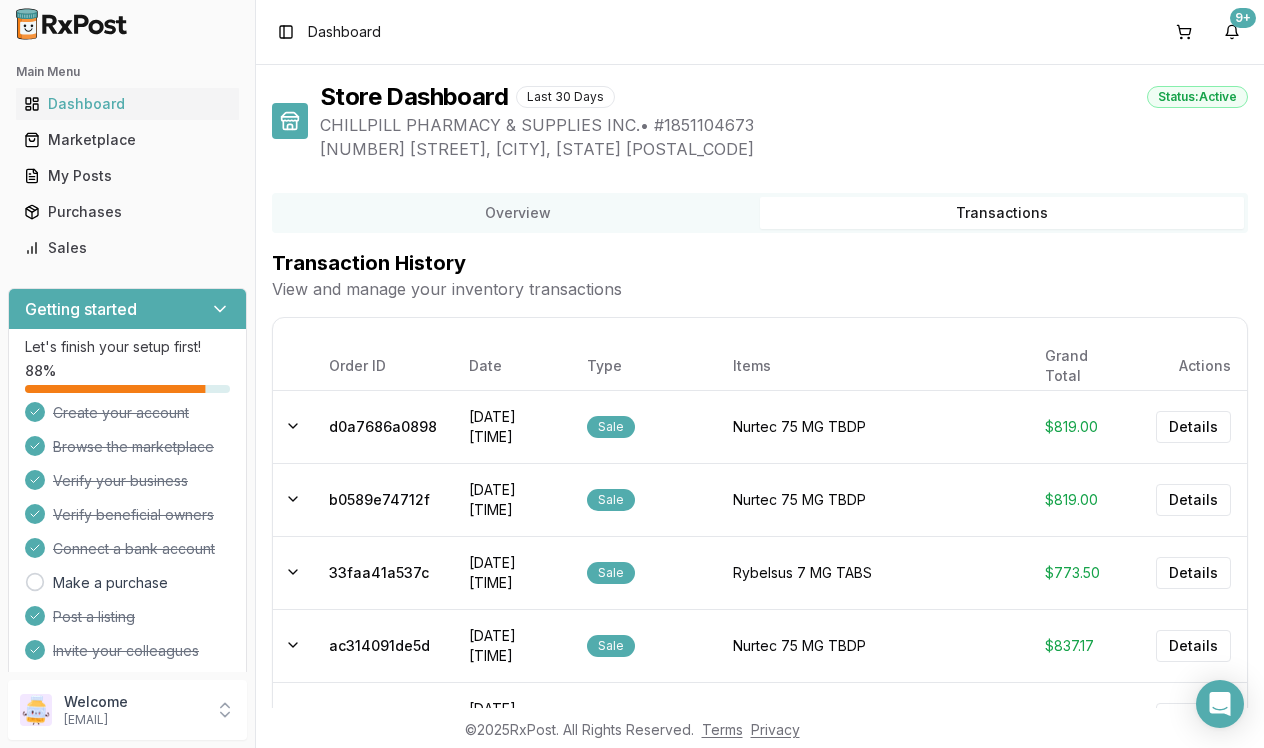 scroll, scrollTop: 0, scrollLeft: 0, axis: both 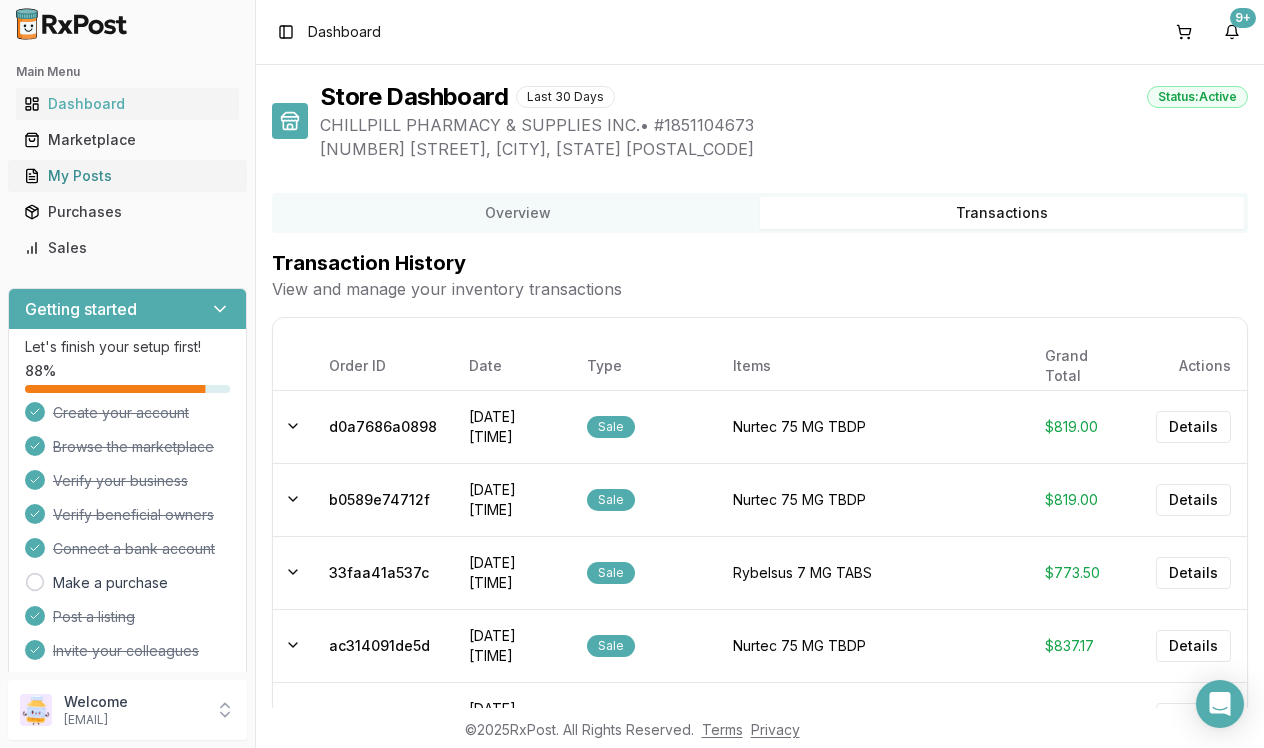 click on "My Posts" at bounding box center [127, 176] 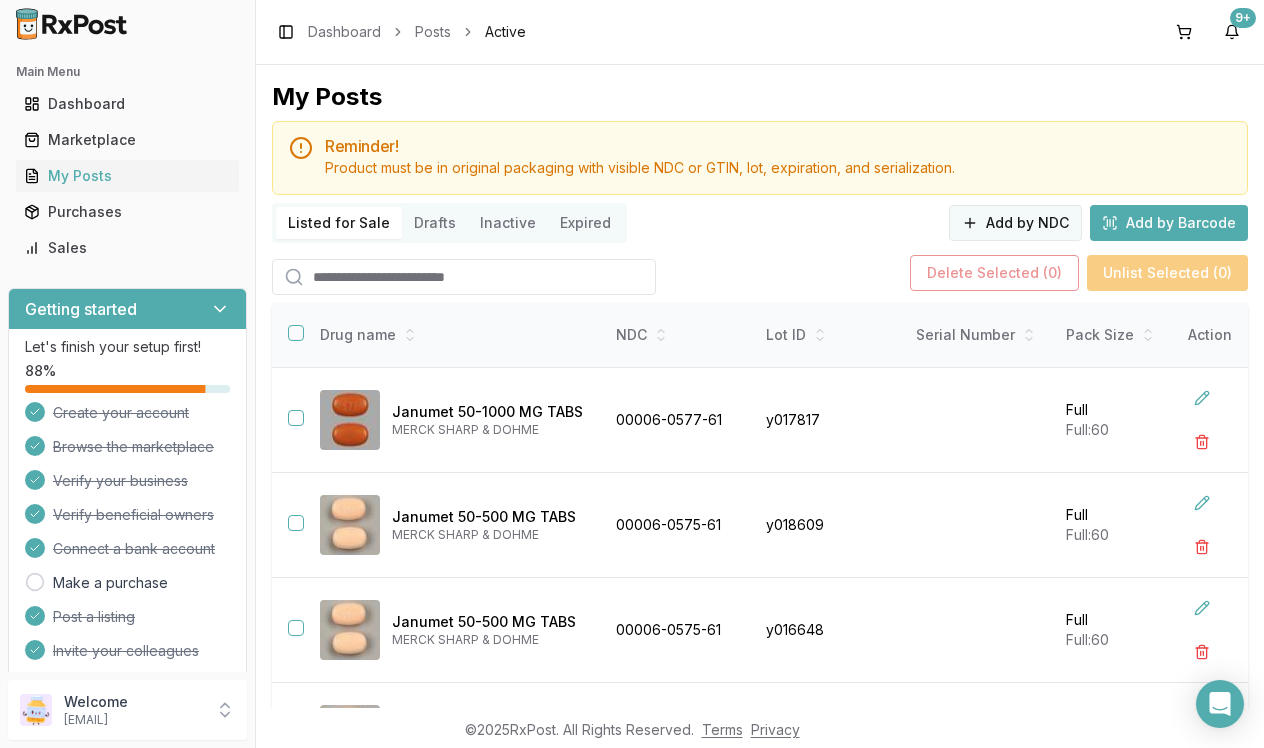 click on "Add by NDC" at bounding box center (1015, 223) 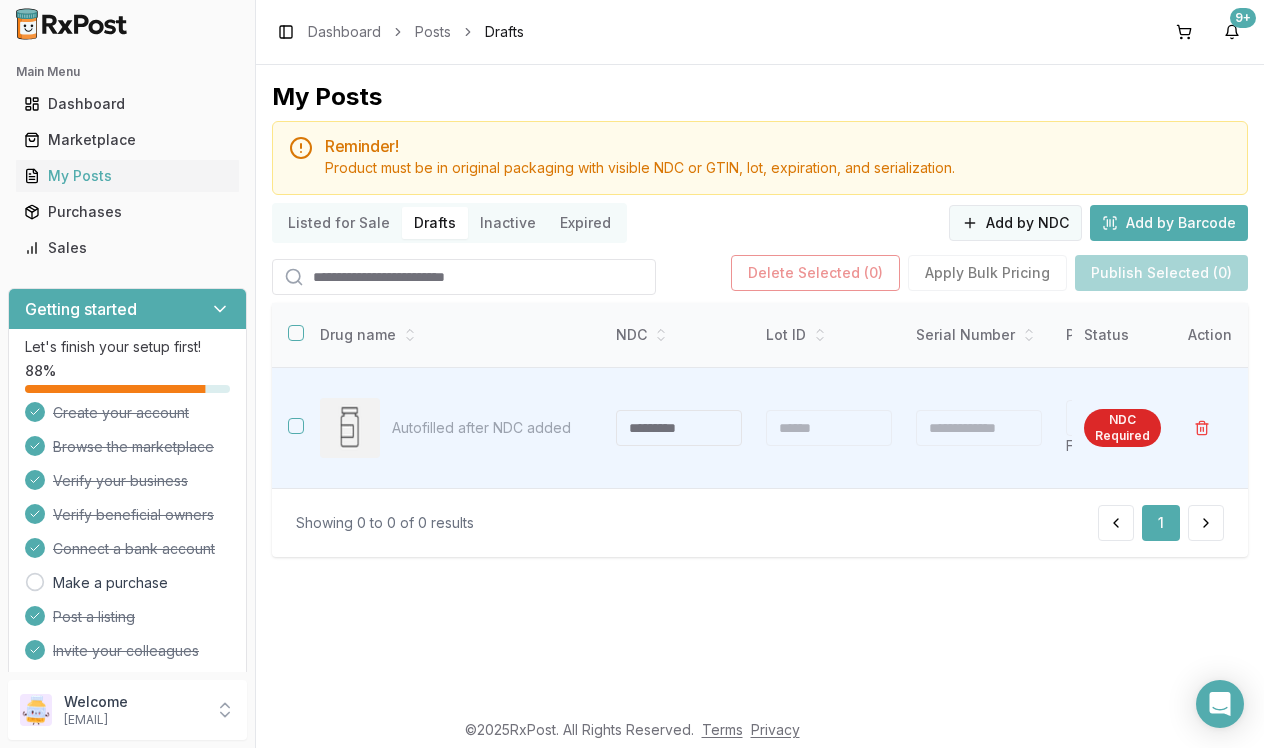 click on "Add by NDC" at bounding box center [1015, 223] 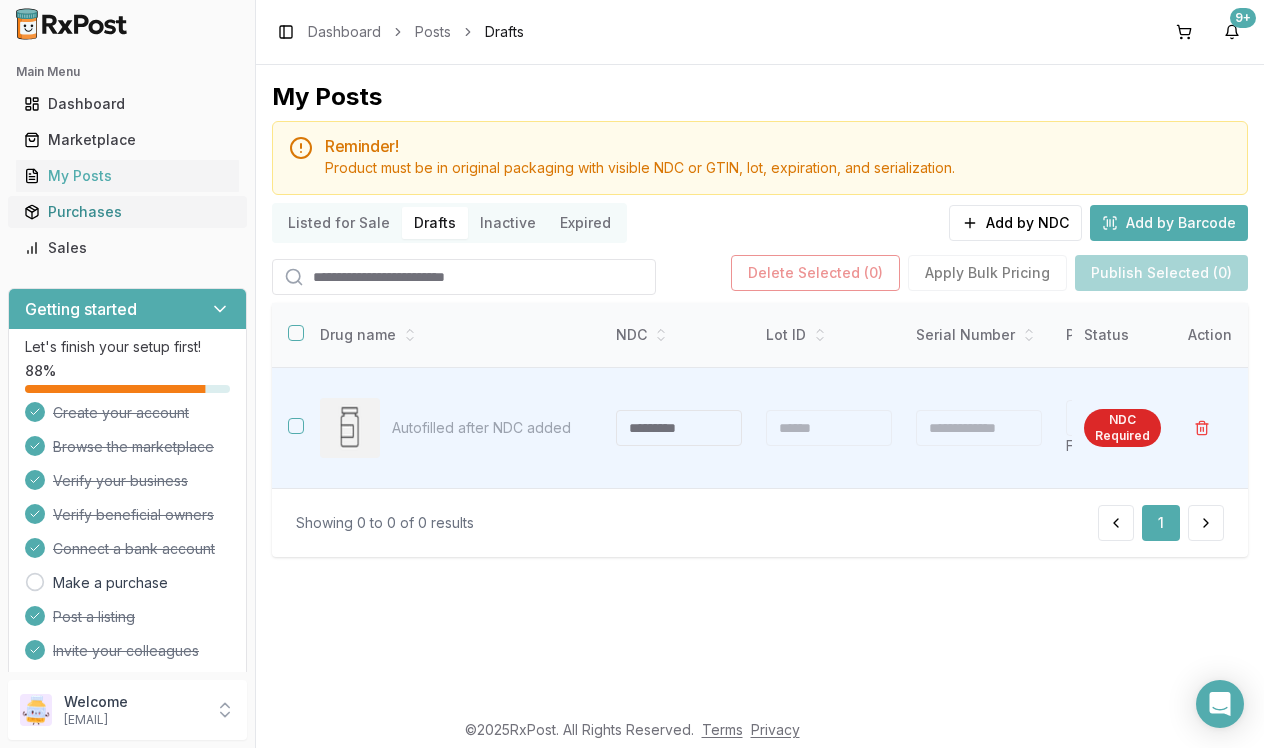click 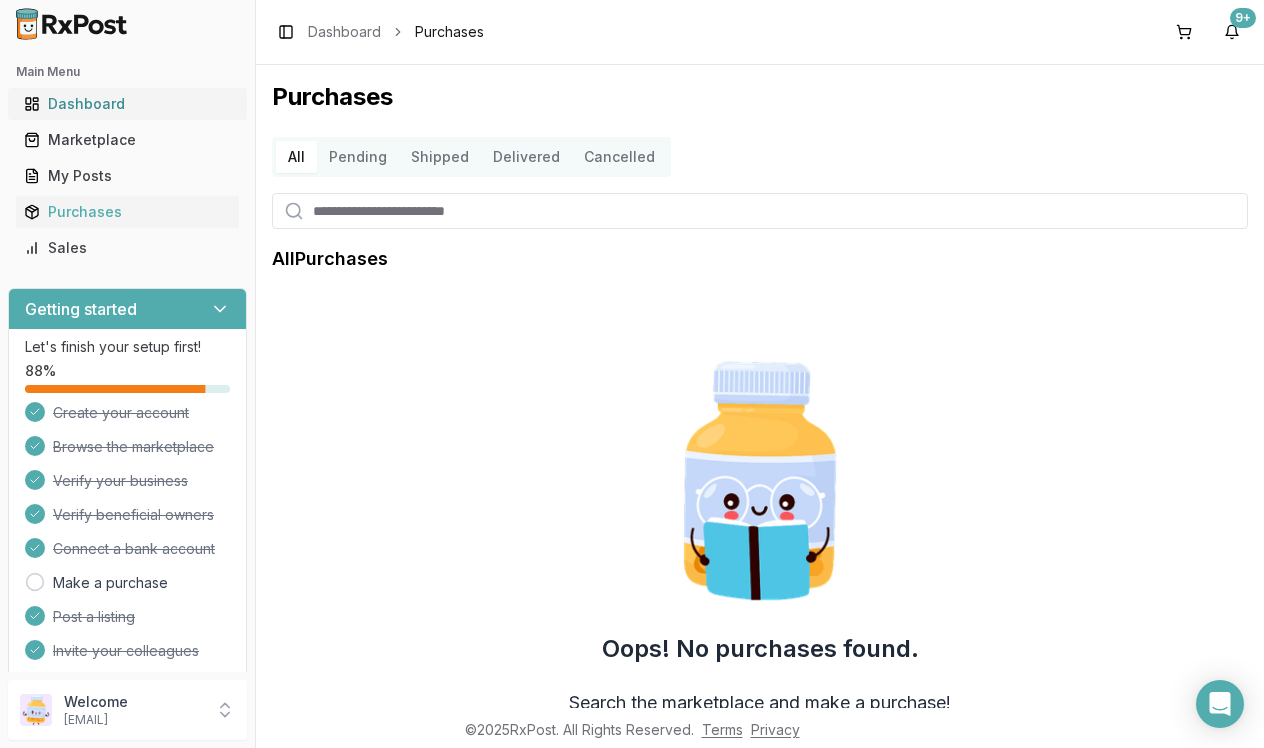 click on "Dashboard" at bounding box center [127, 104] 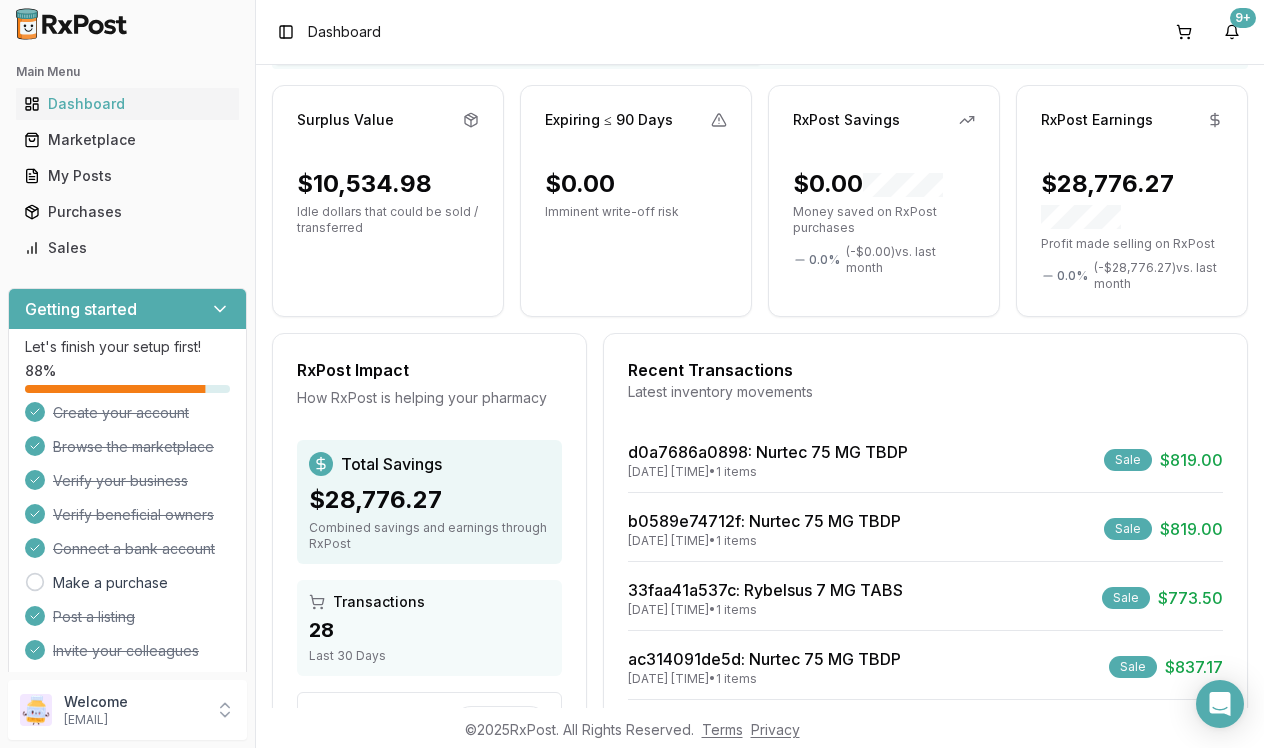 scroll, scrollTop: 167, scrollLeft: 0, axis: vertical 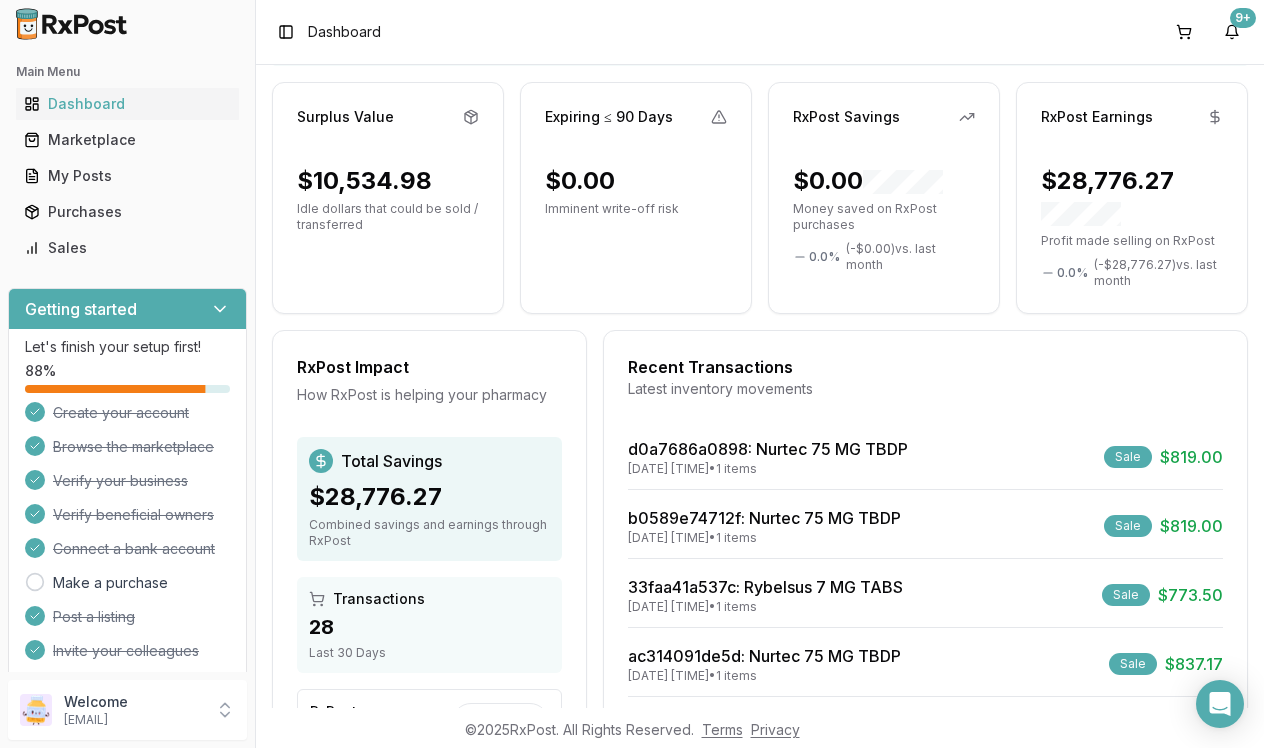 click on "$28,776.27" at bounding box center [1132, 197] 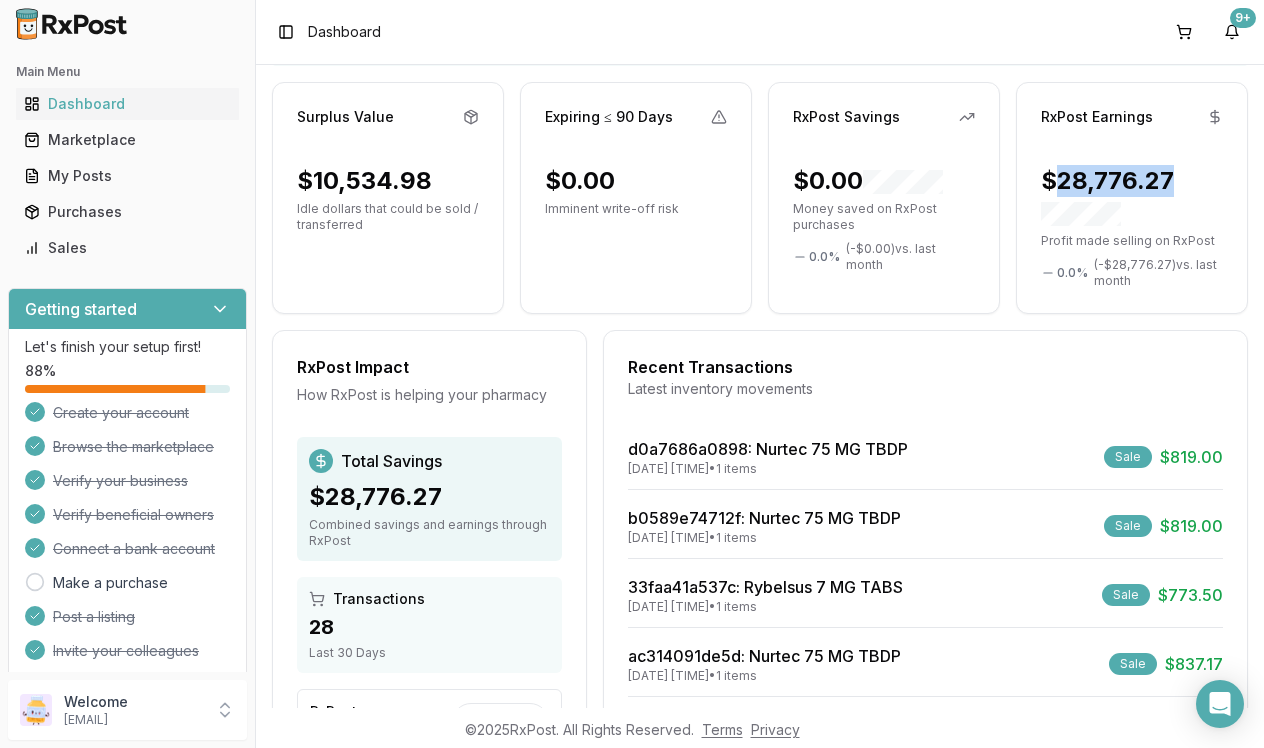 click on "$28,776.27" at bounding box center [1132, 197] 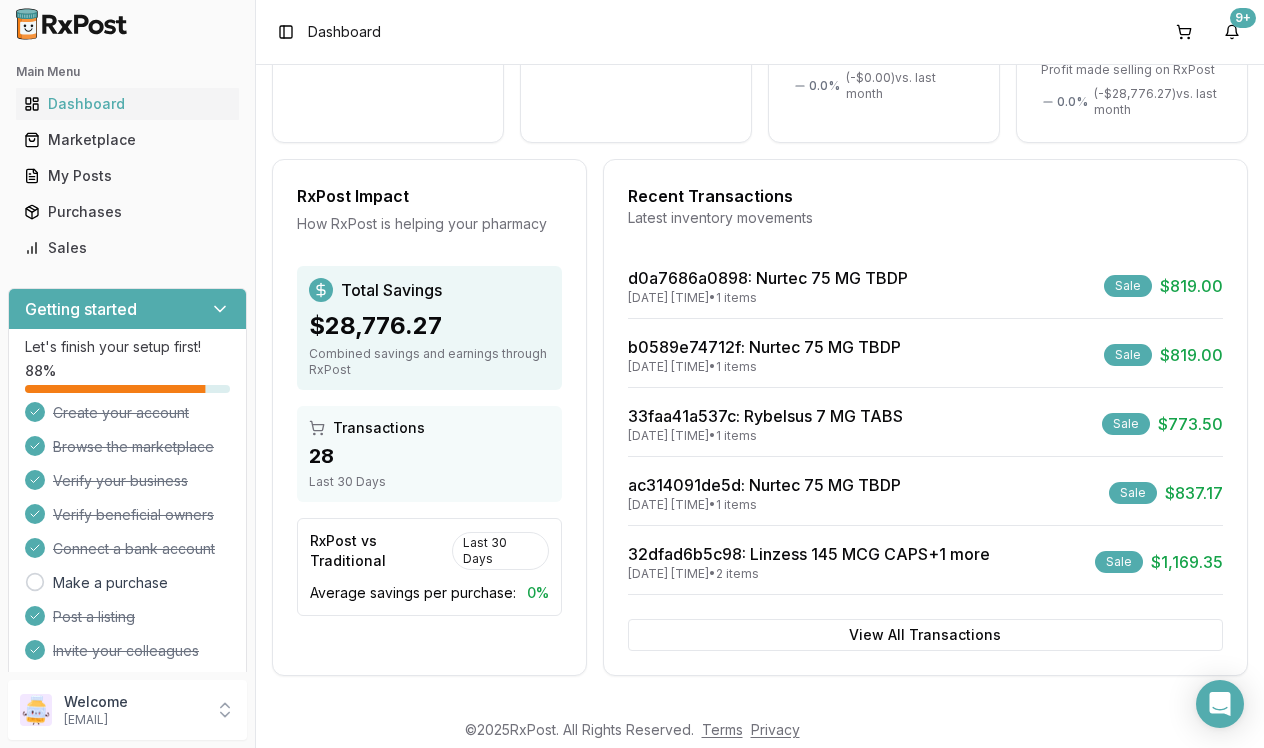 scroll, scrollTop: 338, scrollLeft: 0, axis: vertical 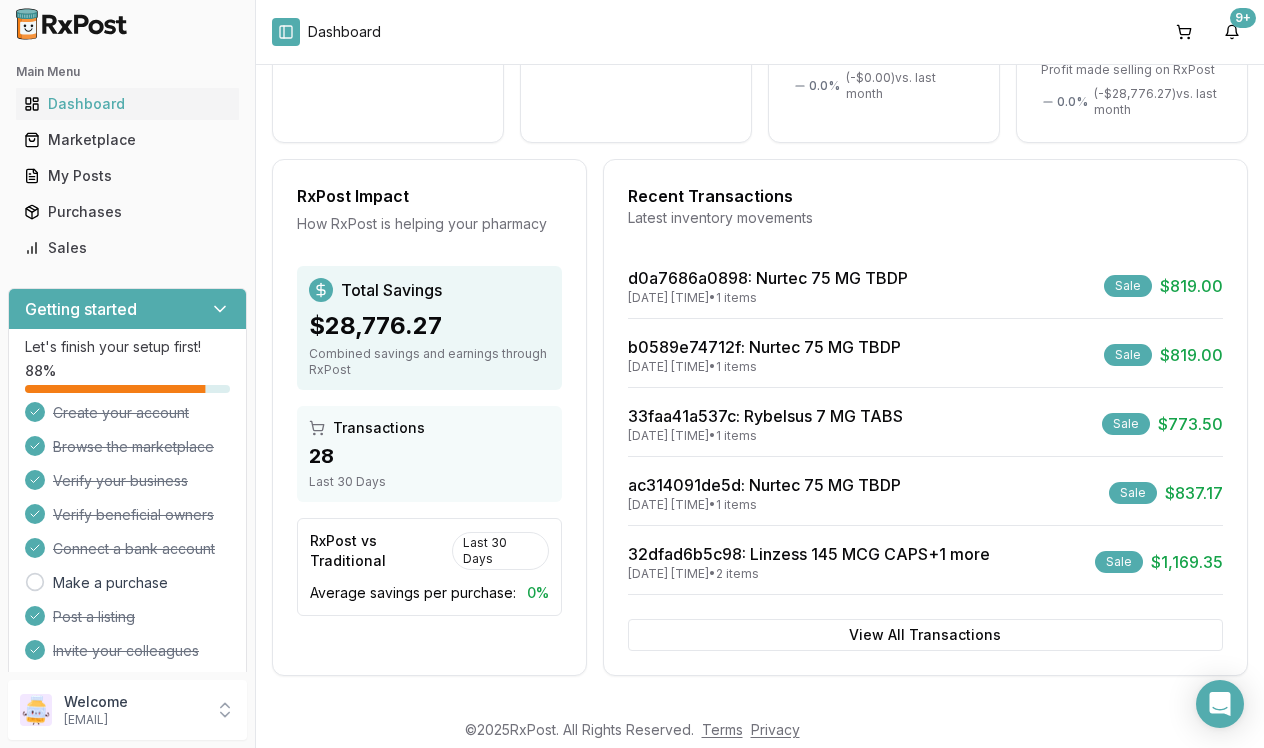 click on "Toggle Sidebar" at bounding box center (286, 32) 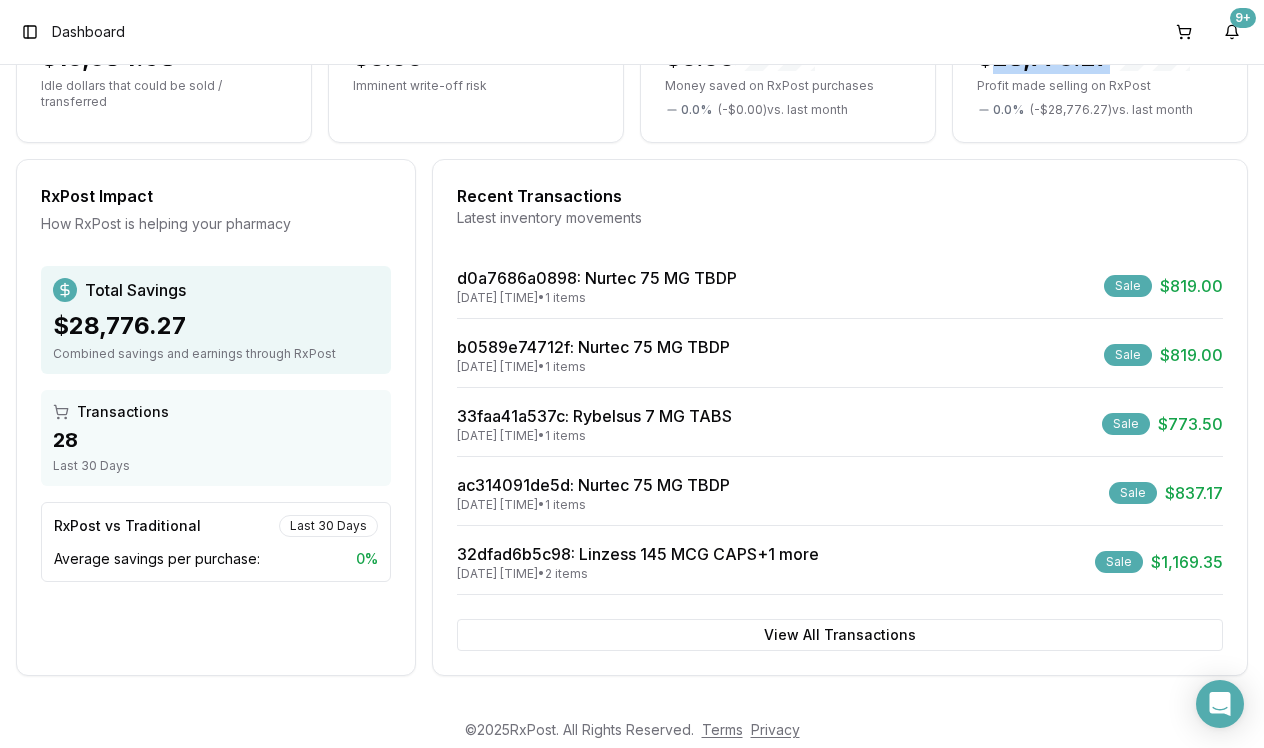 scroll, scrollTop: 290, scrollLeft: 0, axis: vertical 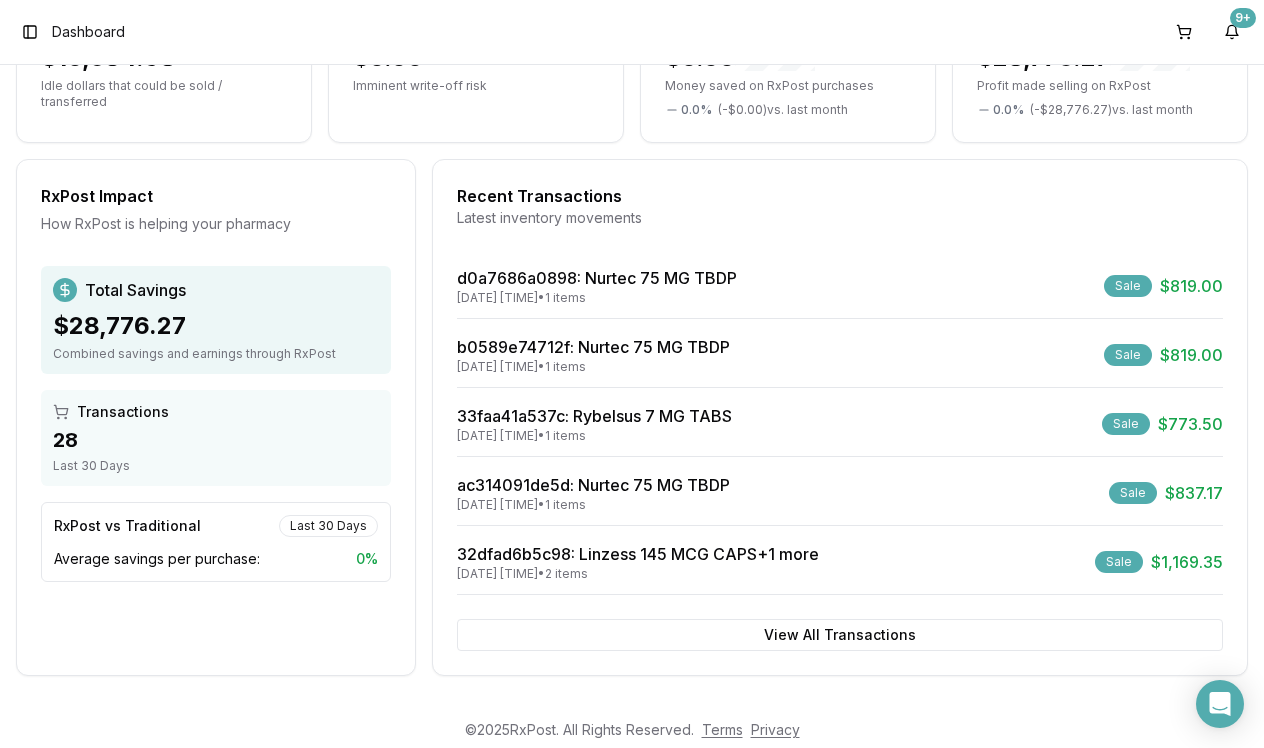 click on "07/22/2025 2:27 PM  •  1   items" at bounding box center (597, 298) 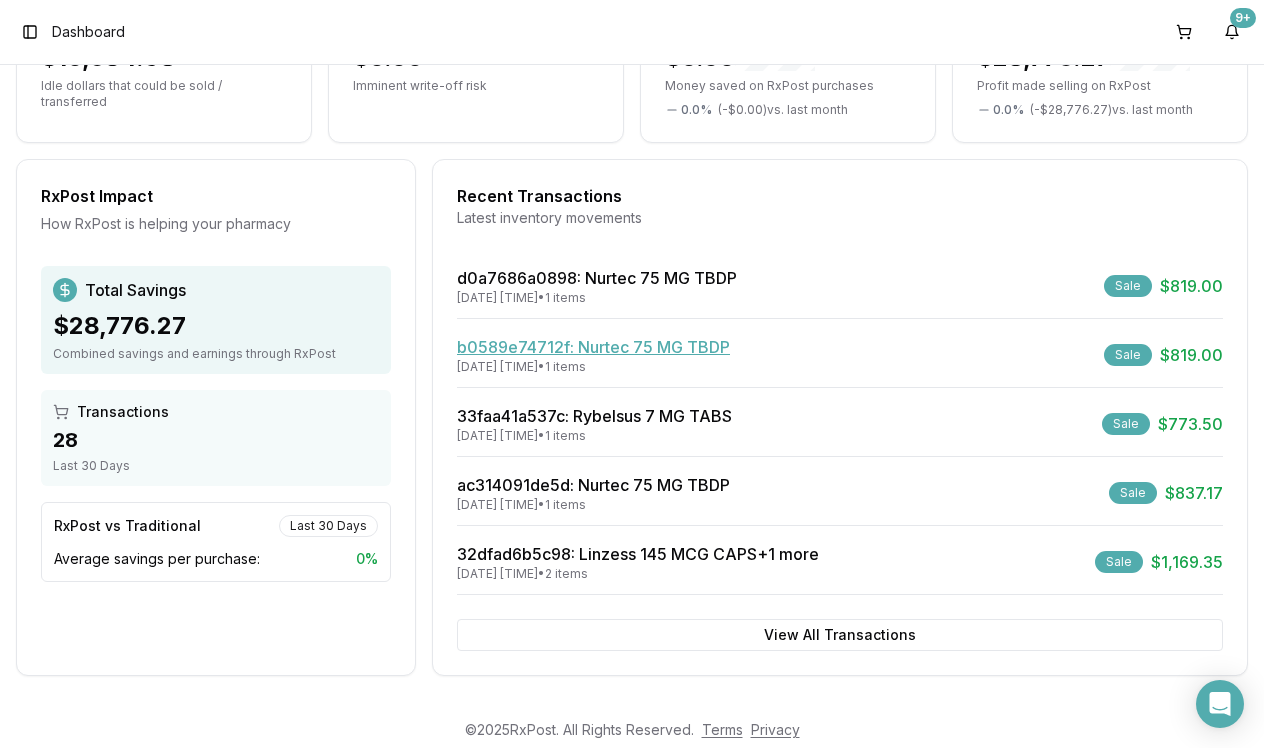 click on "b0589e74712f :   Nurtec 75 MG TBDP" at bounding box center [593, 347] 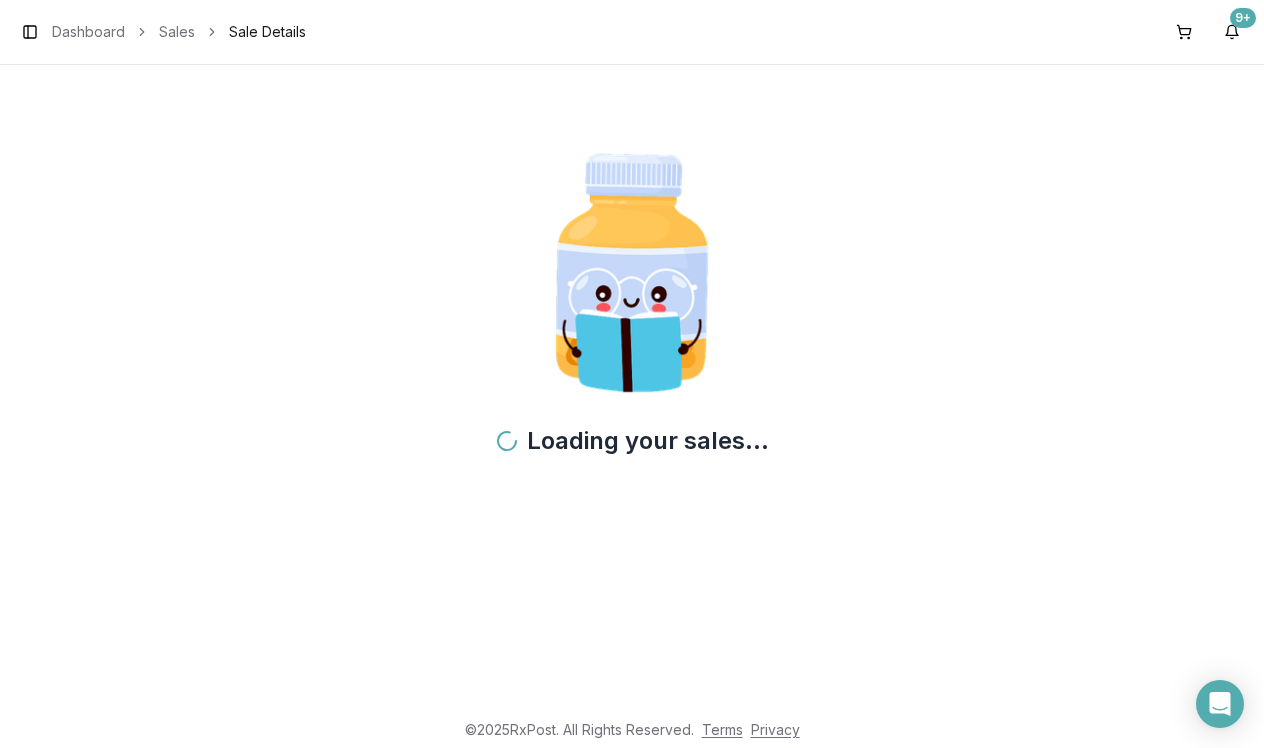 scroll, scrollTop: 0, scrollLeft: 0, axis: both 